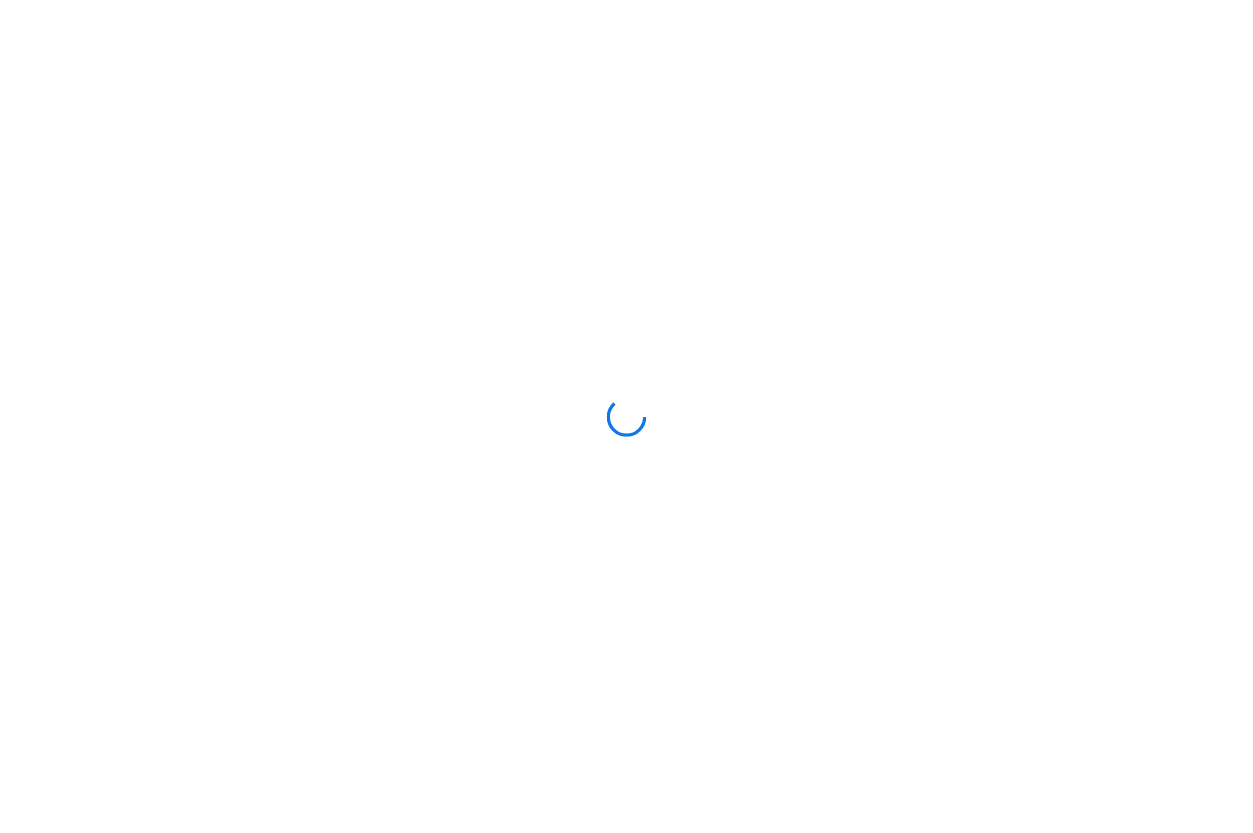 scroll, scrollTop: 0, scrollLeft: 0, axis: both 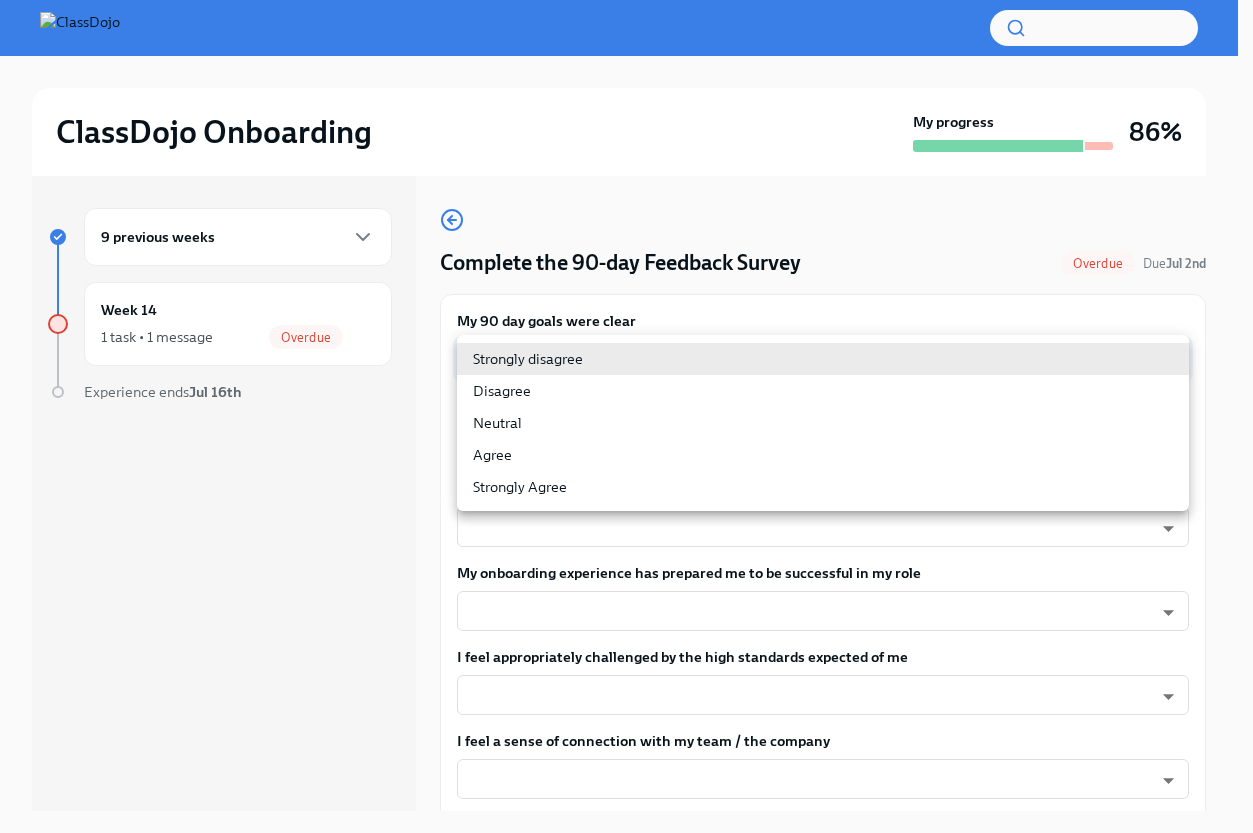 click on "ClassDojo Onboarding My progress 86% 9 previous weeks Week 14 1 task • 1 message Overdue Experience ends Jul 16th Complete the 90-day Feedback Survey Overdue Due Jul 2nd My 90 day goals were clear My progress towards these goals is clear to me I feel supported by my onboarding manager David My onboarding experience has prepared me to be successful in my role I feel appropriately challenged by the high standards expected of me I feel a sense of connection with my team / the company I feel like I fit in with ClassDojo’s company culture My contributions to my team are noticed and valued I enjoyed my first 90 days at ClassDojo How likely are you to recommend ClassDojo as a place to work? What has been the most challenging part of your role so far? x What was most valuable about the onboarding process so far? x What could we change or add to improve the onboarding process? x Submit answers Agree" at bounding box center (626, 433) 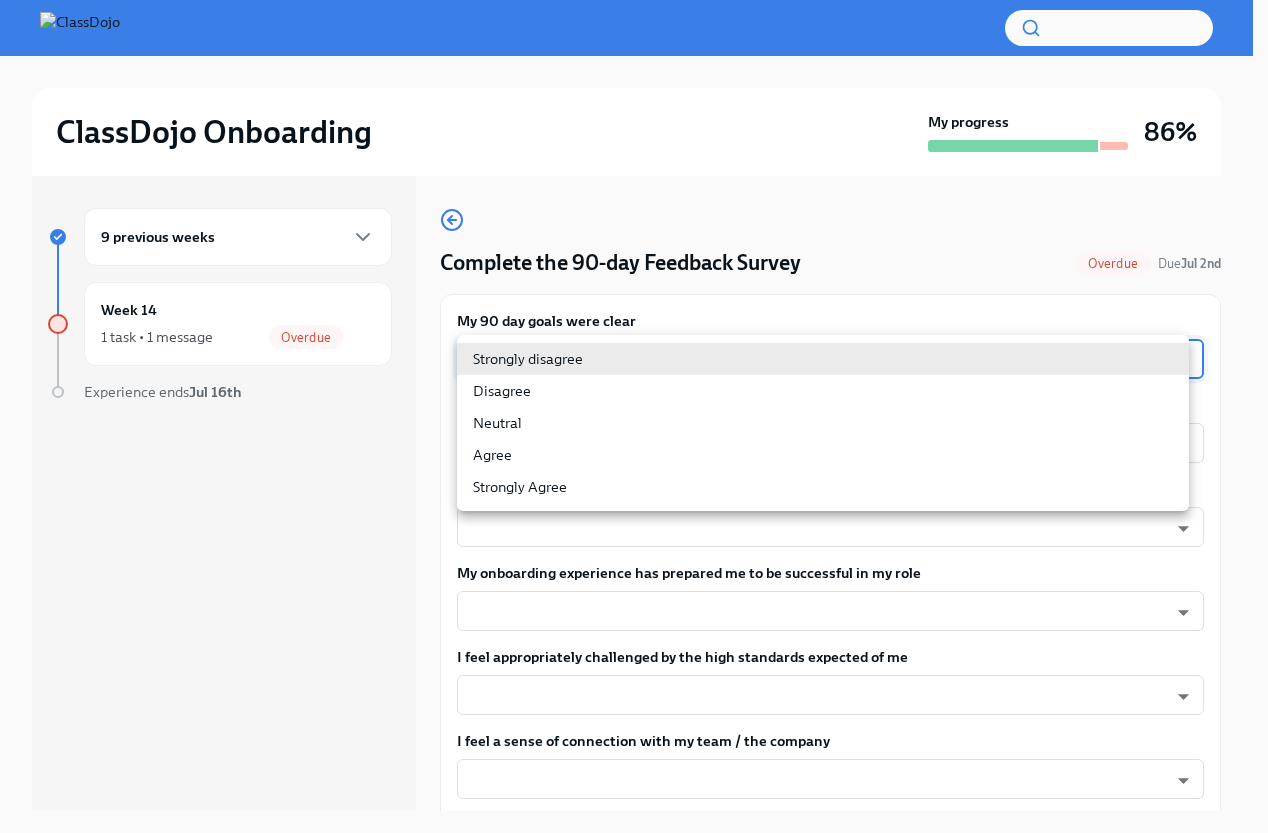 click on "Agree" at bounding box center (823, 455) 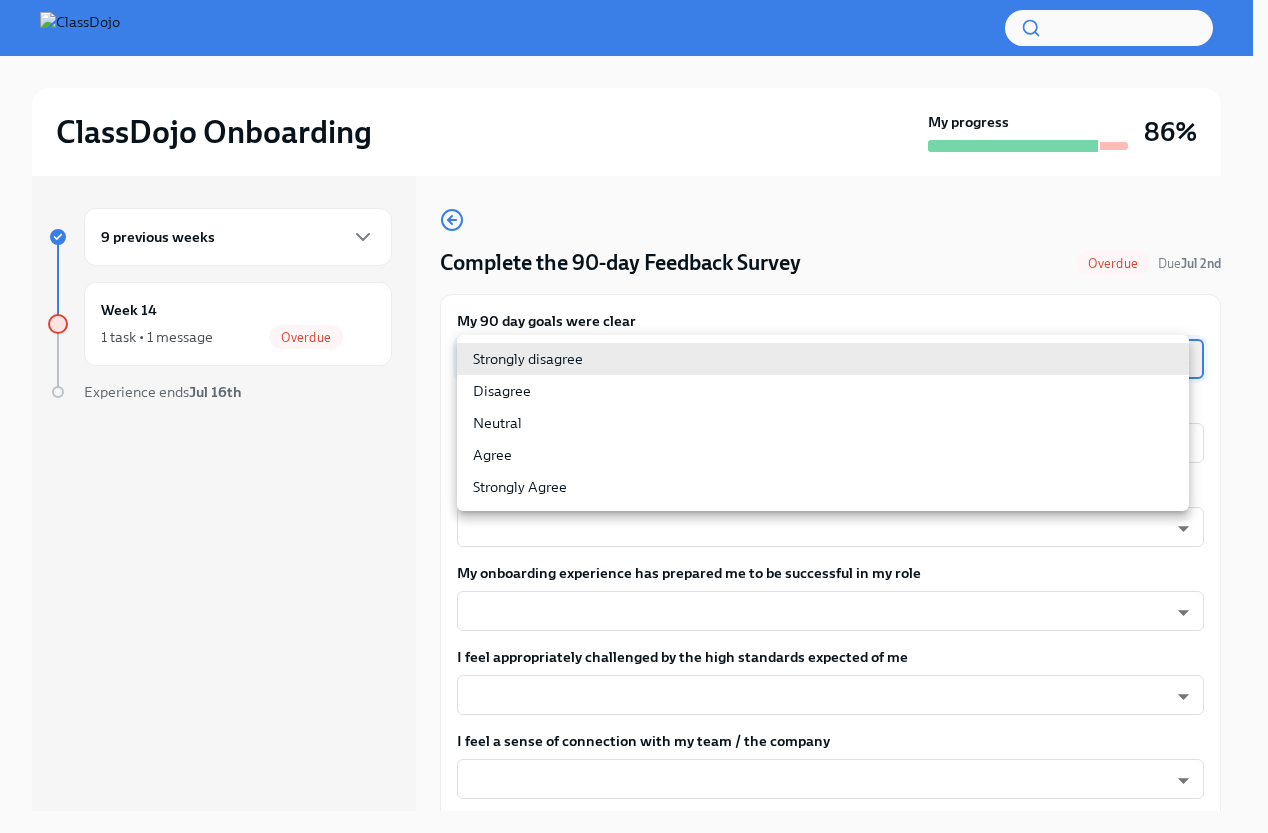 type on "pHQLpks29" 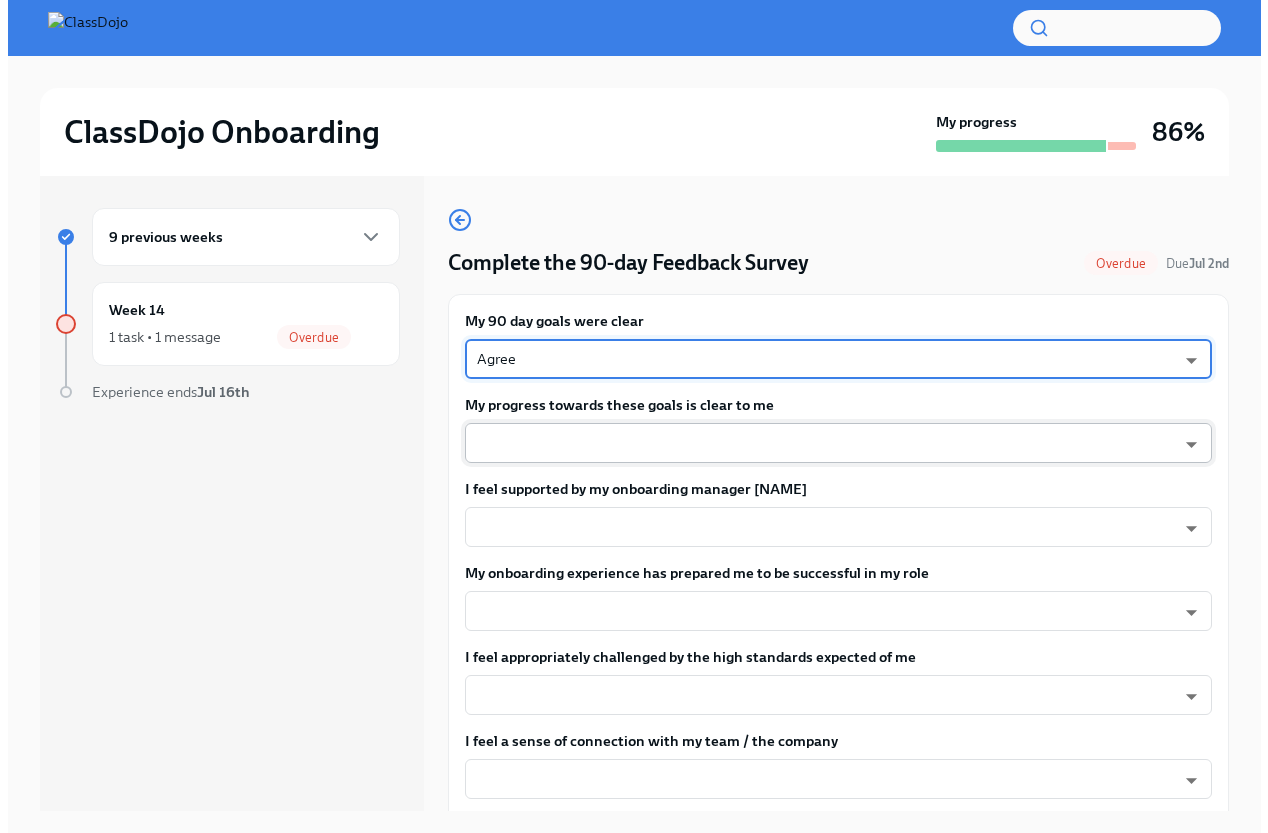 click on "ClassDojo Onboarding My progress 86% 9 previous weeks Week 14 1 task • 1 message Overdue Experience ends  [DATE] Complete the 90-day Feedback Survey Overdue Due  [DATE] My 90 day goals were clear Agree ​ My progress towards these goals is clear to me ​ ​ I feel supported by my onboarding manager [NAME] ​ ​ My onboarding experience has prepared me to be successful in my role  ​ ​ I feel appropriately challenged by the high standards expected of me ​ ​ I feel a sense of connection with my team / the company ​ ​ I feel like I fit in with ClassDojo’s company culture ​ ​ My contributions to my team are noticed and valued ​ ​ I enjoyed my first 90 days at ClassDojo ​ ​ How likely are you to recommend ClassDojo as a place to work? ​ ​ What has been the most challenging part of your role so far? x ​ What was most valuable about the onboarding process so far? x ​ What could we change or add to improve the onboarding process? x ​ Submit answers" at bounding box center (626, 433) 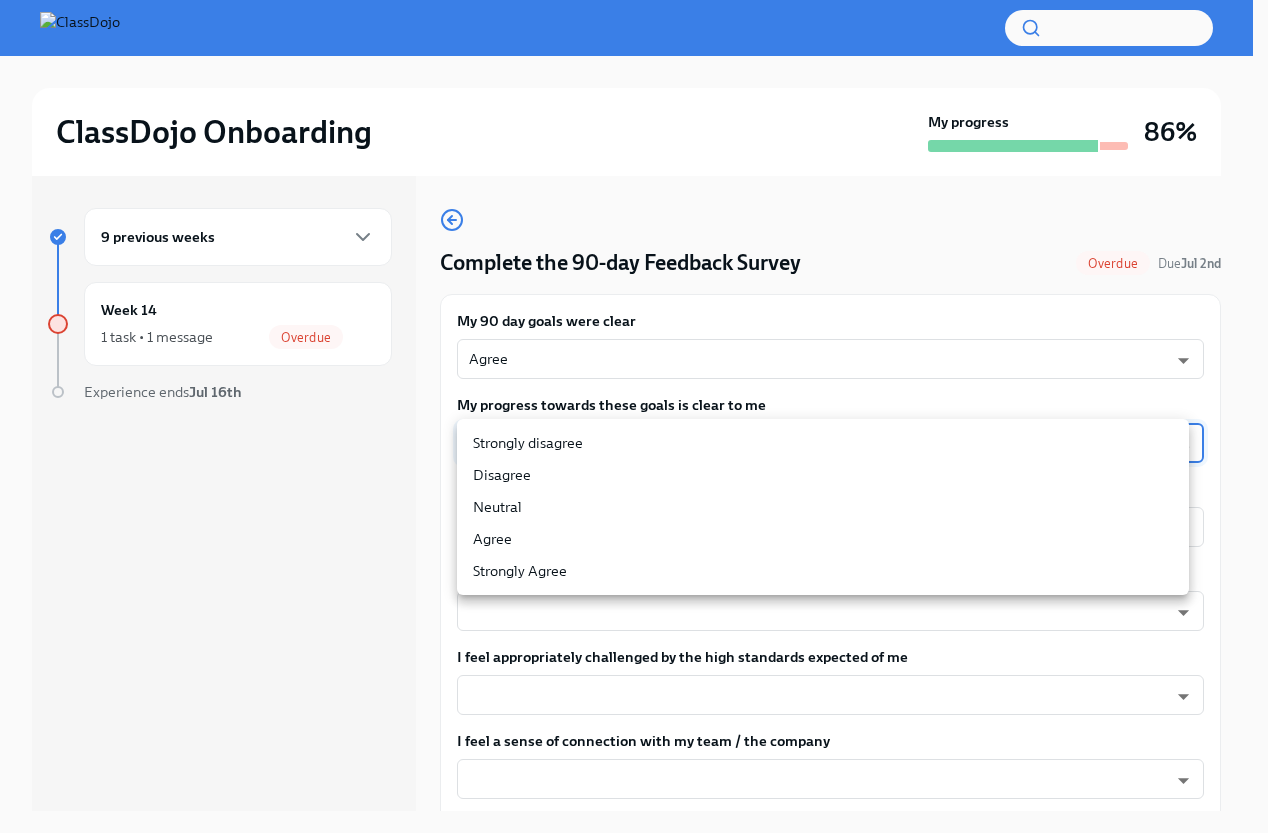 click on "Agree" at bounding box center [823, 539] 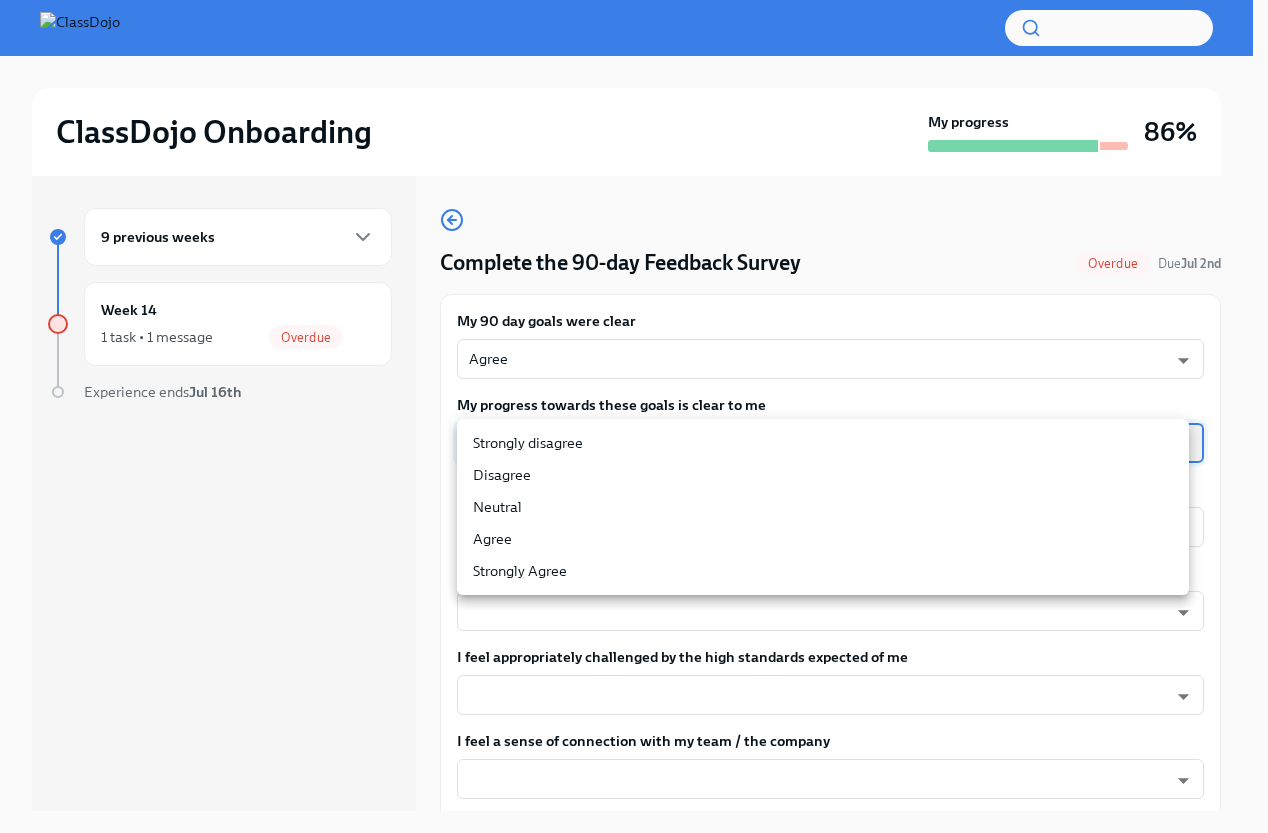 type on "pHQLpks29" 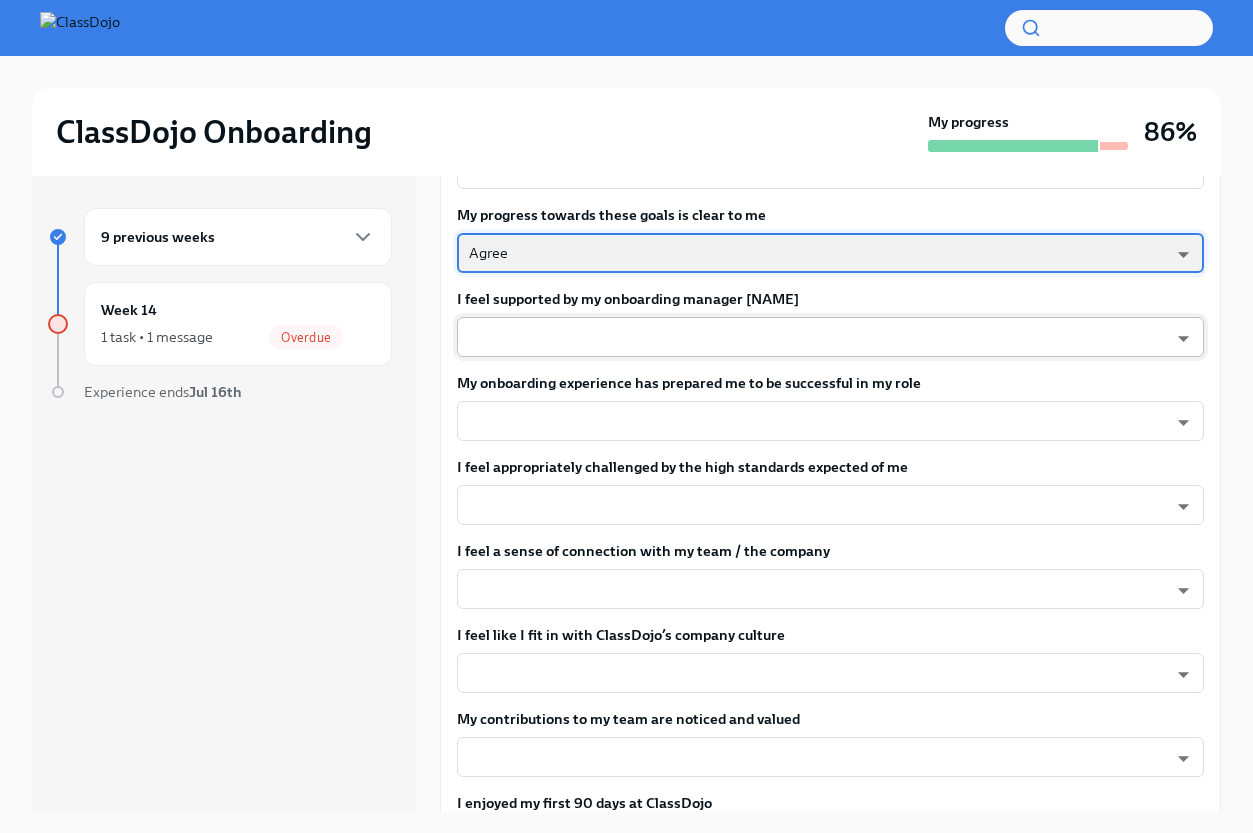 scroll, scrollTop: 193, scrollLeft: 0, axis: vertical 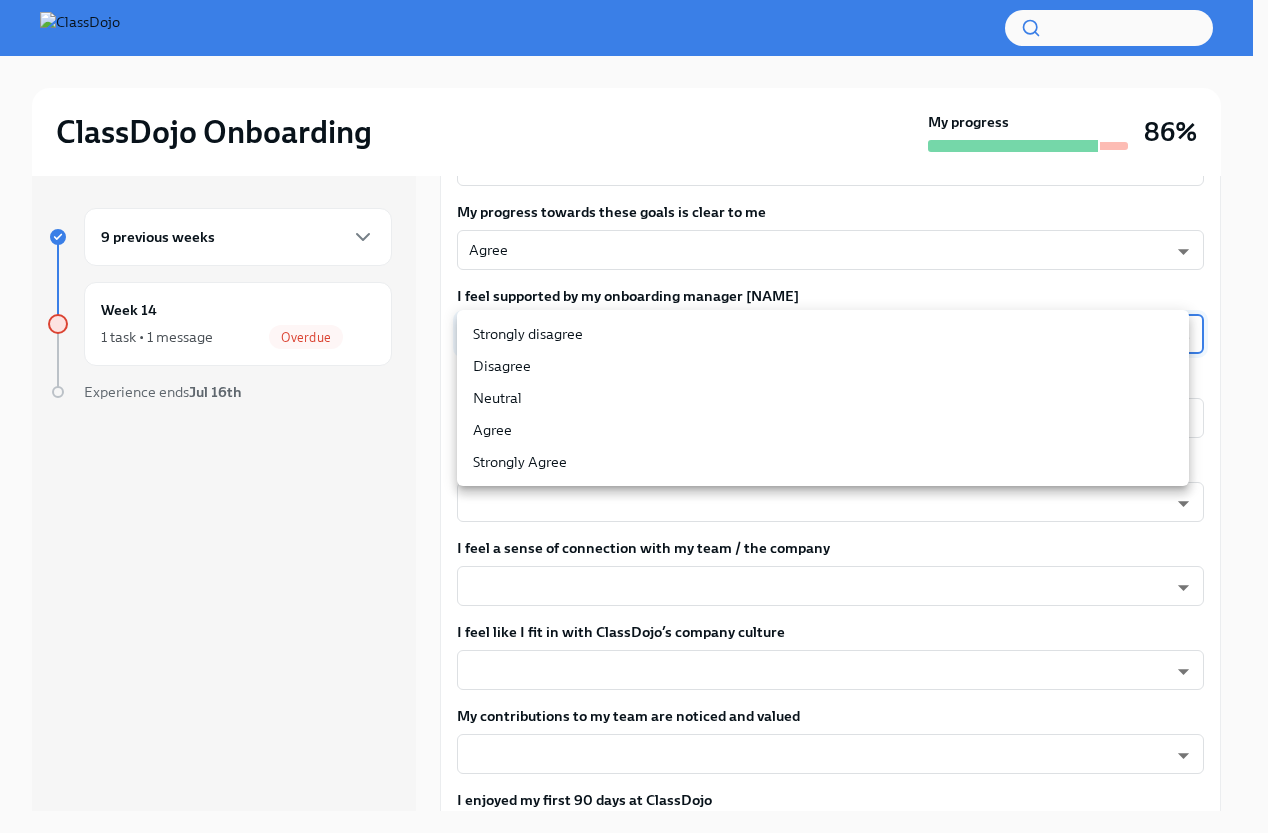 click on "ClassDojo Onboarding My progress 86% 9 previous weeks Week 14 1 task • 1 message Overdue Experience ends Jul 16th Complete the 90-day Feedback Survey Overdue Due Jul 2nd My 90 day goals were clear Agree [USER_ID] My progress towards these goals is clear to me Agree [USER_ID] I feel supported by my onboarding manager [FIRST] My onboarding experience has prepared me to be successful in my role I feel appropriately challenged by the high standards expected of me I feel a sense of connection with my team / the company I feel like I fit in with ClassDojo’s company culture My contributions to my team are noticed and valued I enjoyed my first 90 days at ClassDojo How likely are you to recommend ClassDojo as a place to work? What has been the most challenging part of your role so far? x What was most valuable about the onboarding process so far? x What could we change or add to improve the onboarding process? x" at bounding box center (634, 433) 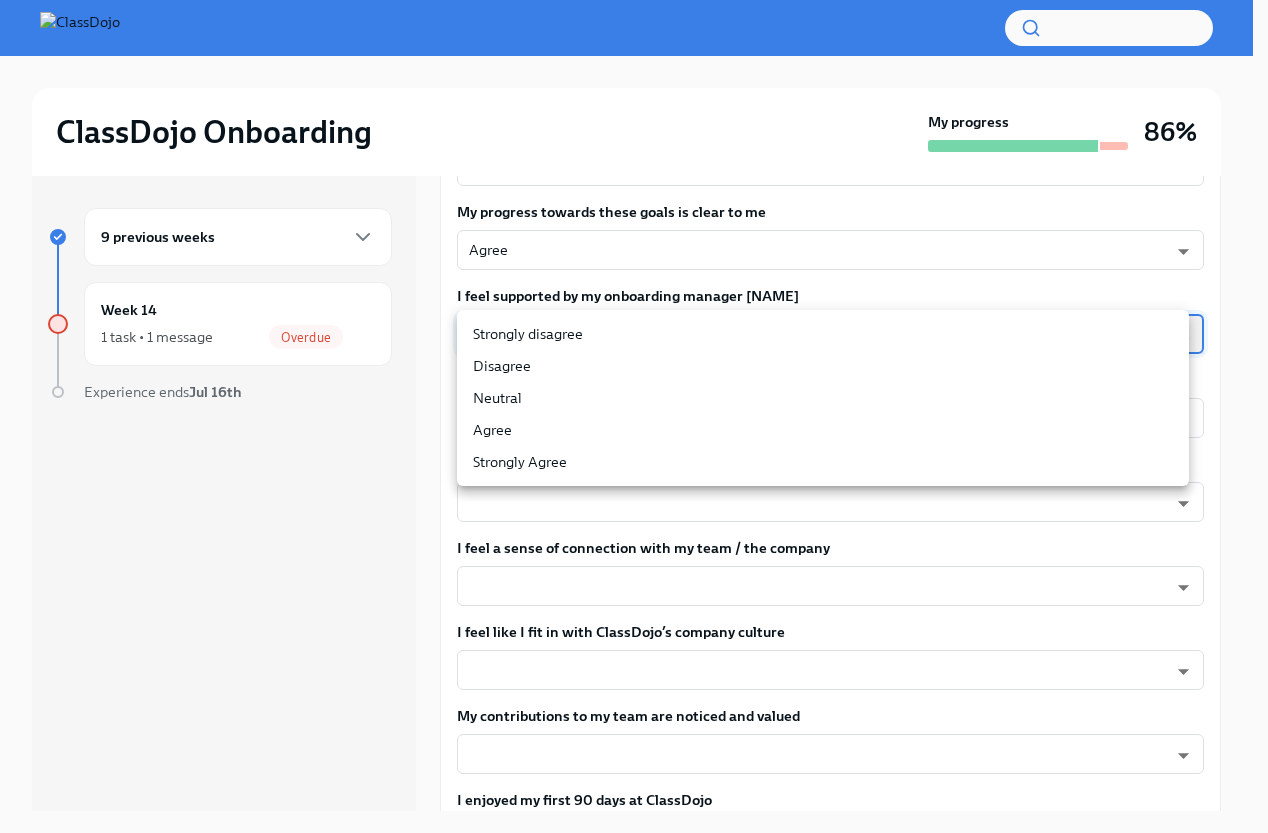 type on "eNPISeX8v" 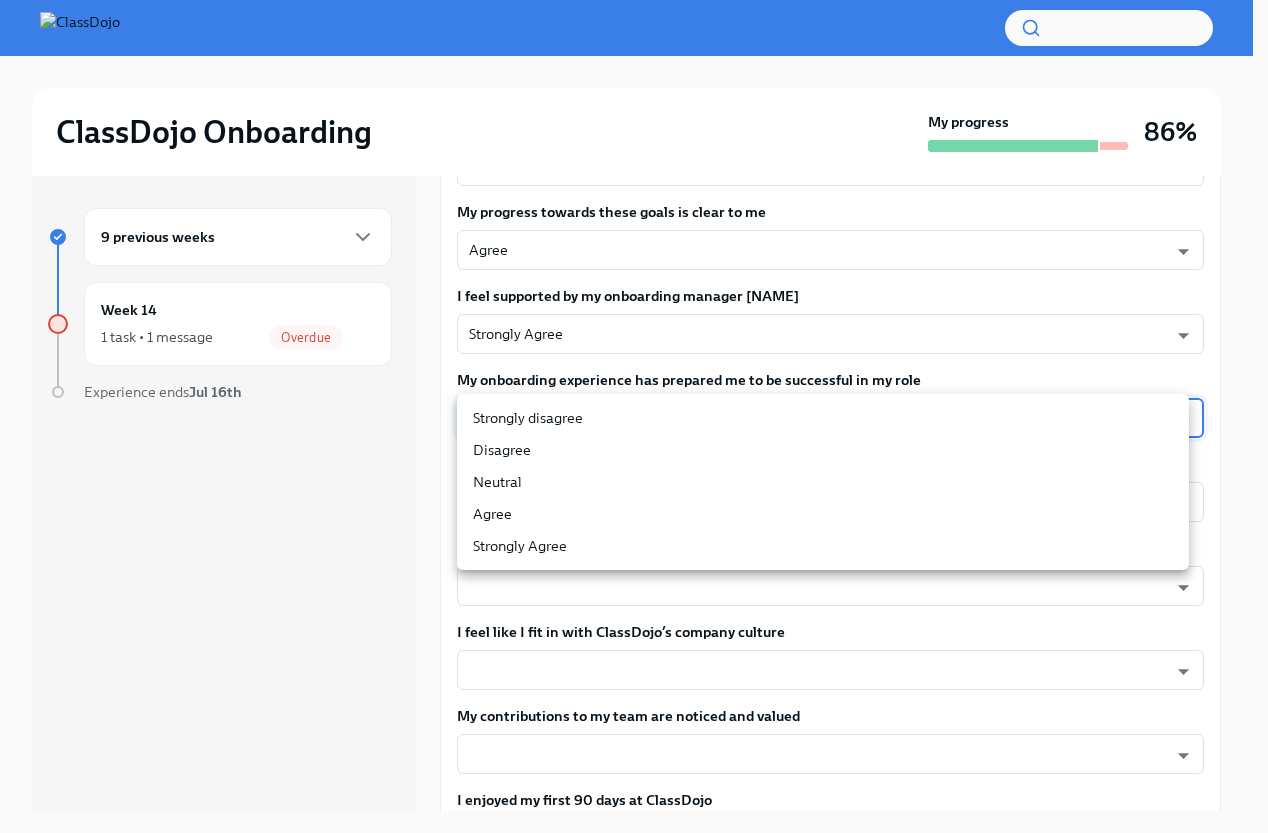 click on "ClassDojo Onboarding My progress 86% 9 previous weeks Week 14 1 task • 1 message Overdue Experience ends Jul 16th Complete the 90-day Feedback Survey Overdue Due Jul 2nd My 90 day goals were clear Agree [USER_ID] My progress towards these goals is clear to me Agree [USER_ID] I feel supported by my onboarding manager [FIRST] Strongly Agree [USER_ID] My onboarding experience has prepared me to be successful in my role I feel appropriately challenged by the high standards expected of me I feel a sense of connection with my team / the company I feel like I fit in with ClassDojo’s company culture My contributions to my team are noticed and valued I enjoyed my first 90 days at ClassDojo How likely are you to recommend ClassDojo as a place to work? What has been the most challenging part of your role so far? x What was most valuable about the onboarding process so far? x x Submit answers Disagree" at bounding box center (634, 433) 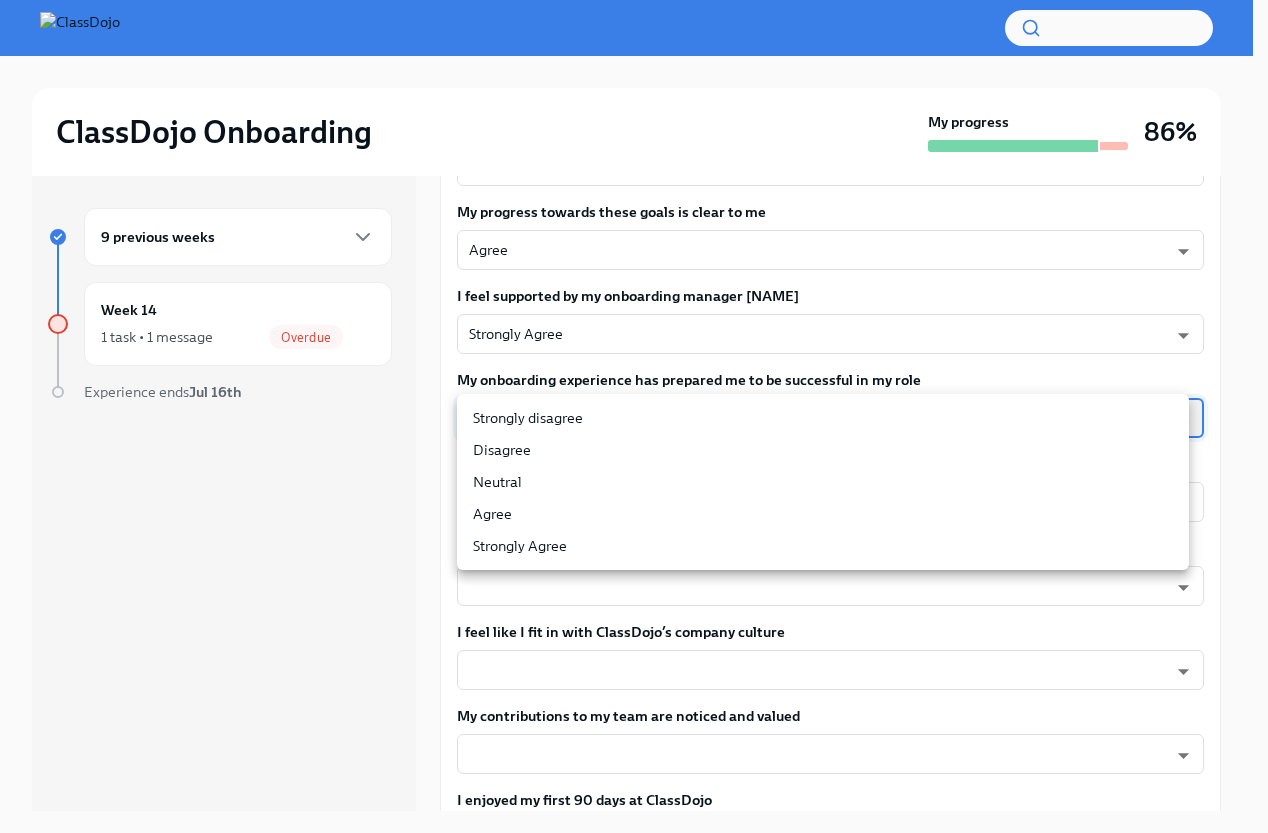 type on "eNPISeX8v" 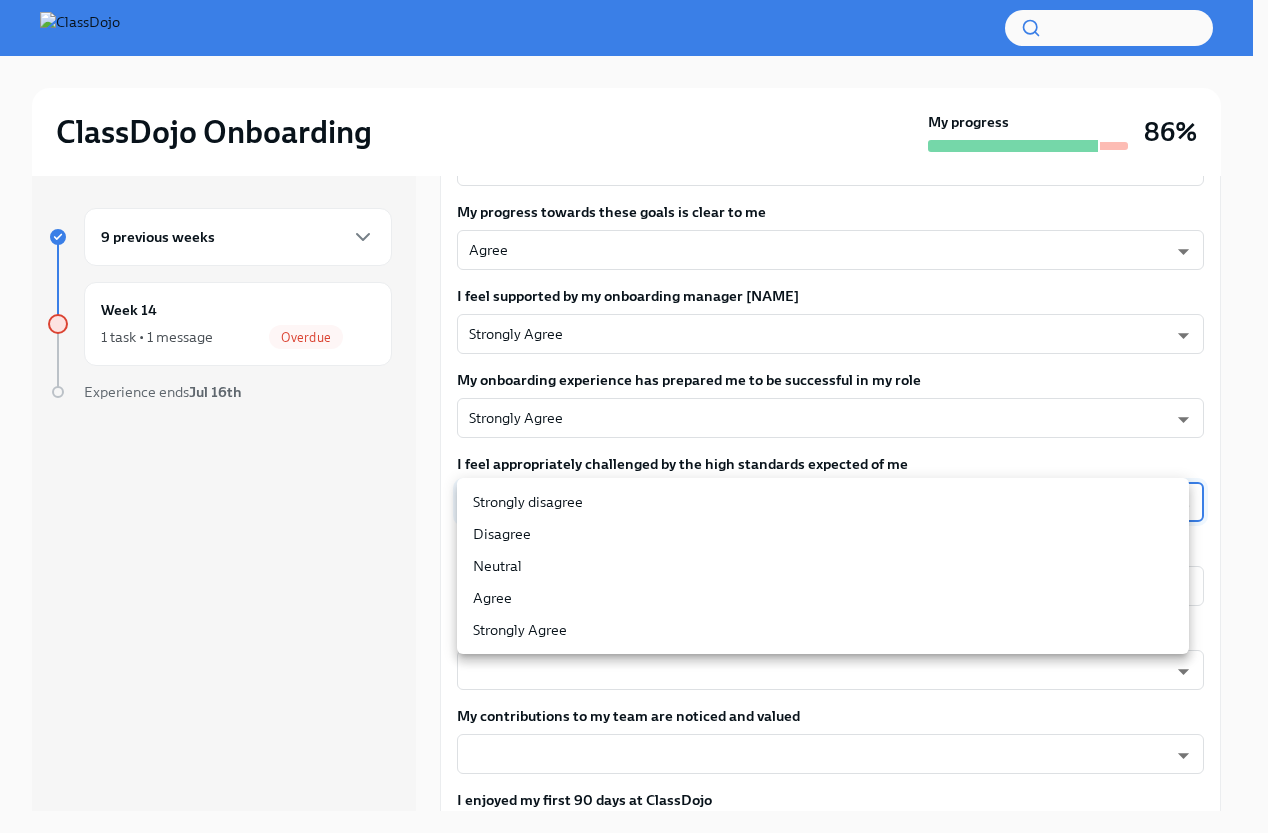 click on "ClassDojo Onboarding My progress 86% 9 previous weeks Week 14 1 task • 1 message Overdue Experience ends Jul 16th Complete the 90-day Feedback Survey Overdue Due Jul 2nd My 90 day goals were clear Agree [UNIQUE_ID] My progress towards these goals is clear to me Agree [UNIQUE_ID] I feel supported by my onboarding manager [PERSON_NAME] Strongly Agree [UNIQUE_ID] My onboarding experience has prepared me to be successful in my role Strongly Agree [UNIQUE_ID] I feel appropriately challenged by the high standards expected of me I feel a sense of connection with my team / the company I feel like I fit in with ClassDojo’s company culture My contributions to my team are noticed and valued I enjoyed my first 90 days at ClassDojo How likely are you to recommend ClassDojo as a place to work What has been the most challenging part of your role so far x What was most valuable about the onboarding process so far x x Submit answers" at bounding box center (634, 433) 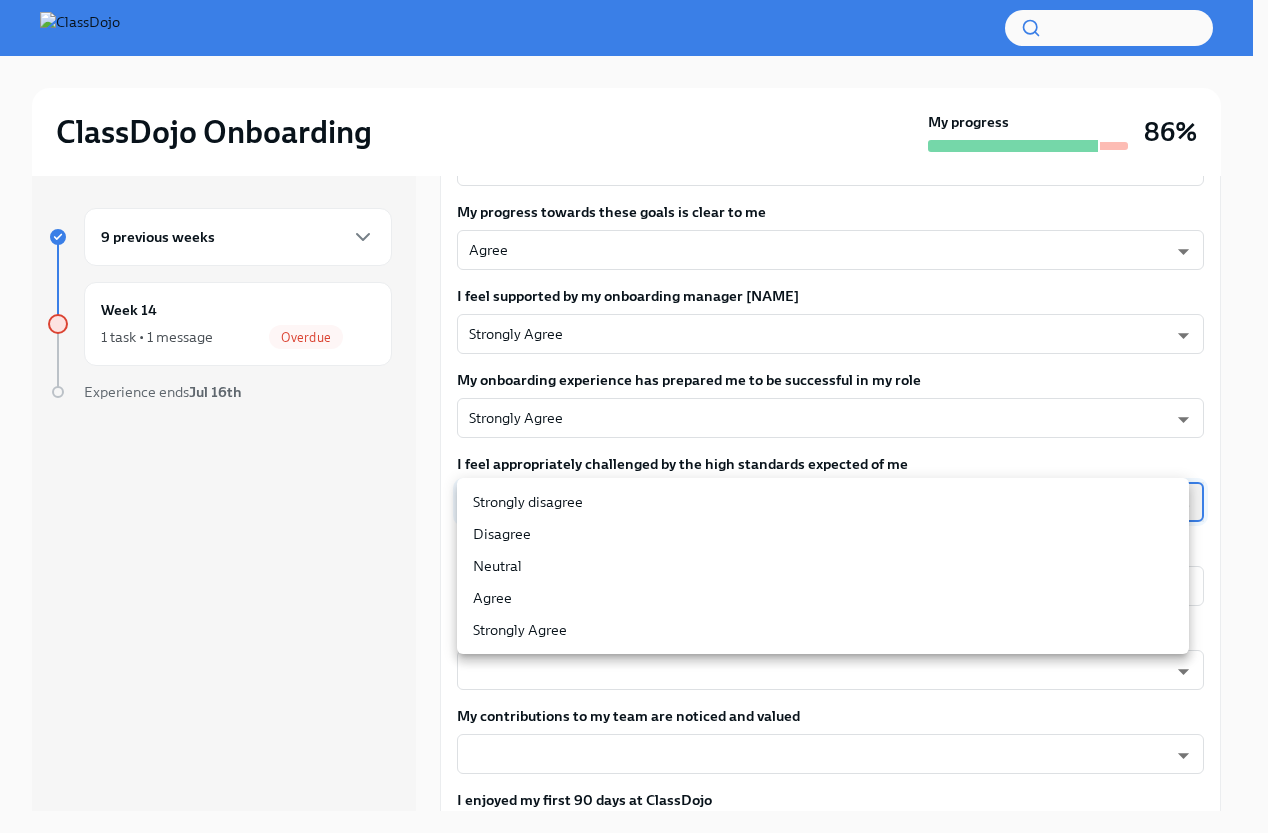 type on "eNPISeX8v" 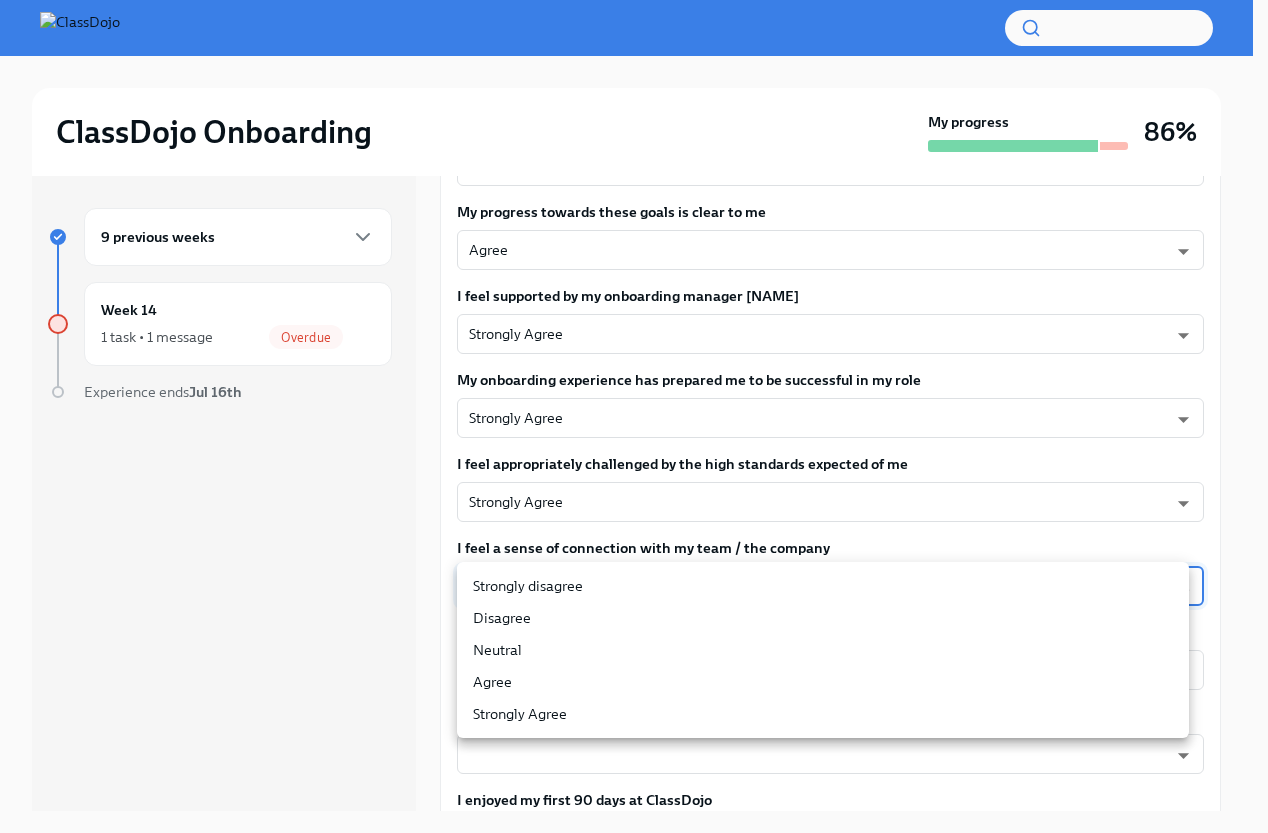 click on "ClassDojo Onboarding My progress 86% 9 previous weeks Week 14 1 task • 1 message Overdue Experience ends Jul 16th Complete the 90-day Feedback Survey Overdue Due Jul 2nd My 90 day goals were clear Agree [ID] ​ My progress towards these goals is clear to me Agree [ID] ​ I feel supported by my onboarding manager [NAME] Strongly Agree [ID] ​ My onboarding experience has prepared me to be successful in my role  Strongly Agree [ID] ​ I feel appropriately challenged by the high standards expected of me Strongly Agree [ID] ​ I feel a sense of connection with my team / the company Strongly Agree [ID] ​ I feel like I fit in with ClassDojo’s company culture Strongly Agree [ID] ​ My contributions to my team are noticed and valued Strongly Agree [ID] ​ I enjoyed my first 90 days at ClassDojo Strongly Agree [ID] ​ How likely are you to recommend ClassDojo as a place to work? 10 [ID] ​ What has been the most challenging part of your role so far? x ​ What was most valuable about the onboarding process so far? x ​ What could we change or add to improve the onboarding process? x ​ Submit answers" at bounding box center [634, 433] 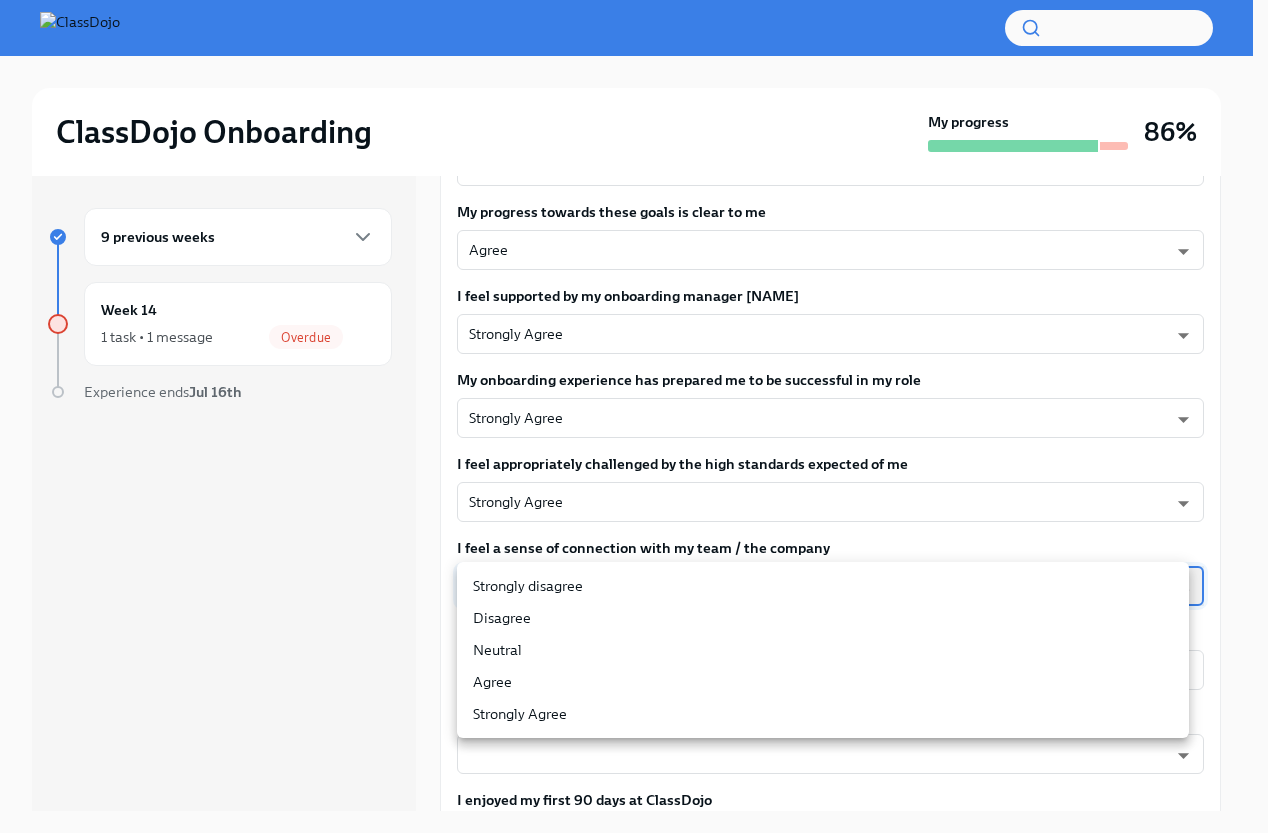 type on "eNPISeX8v" 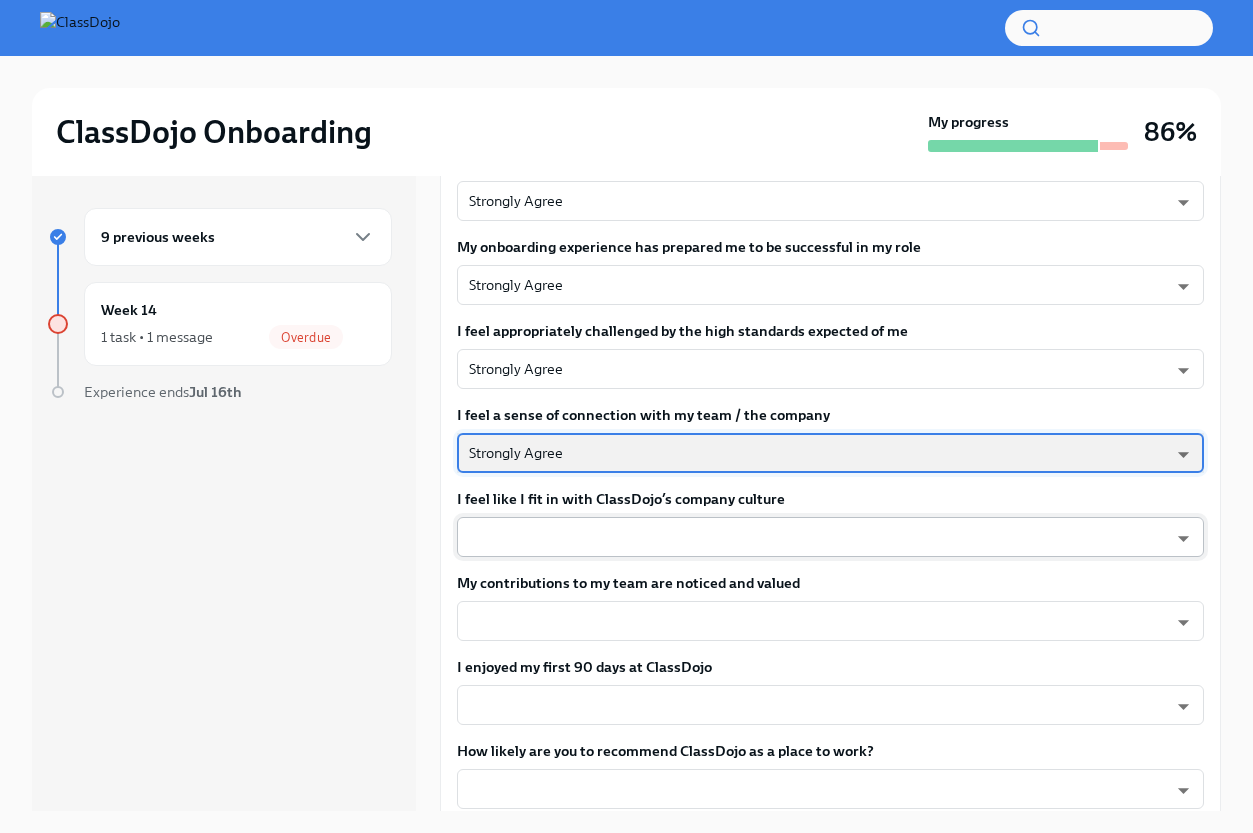 scroll, scrollTop: 334, scrollLeft: 0, axis: vertical 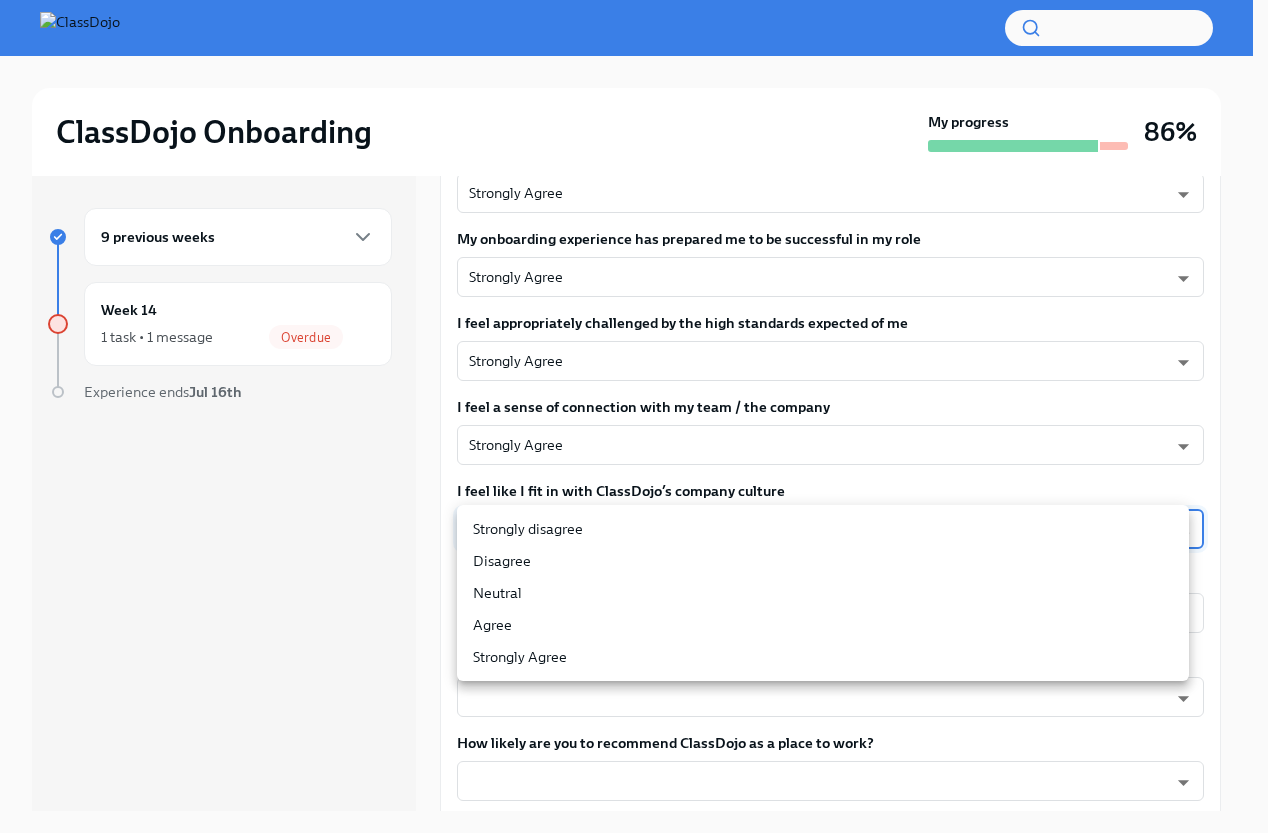 click on "ClassDojo Onboarding My progress 86% 9 previous weeks Week 14 1 task • 1 message Overdue Experience ends Jul 16th Complete the 90-day Feedback Survey Overdue Due Jul 2nd My 90 day goals were clear Agree [ID] My progress towards these goals is clear to me Agree [ID] I feel supported by my onboarding manager [NAME] Strongly Agree [ID] My onboarding experience has prepared me to be successful in my role Strongly Agree [ID] I feel appropriately challenged by the high standards expected of me Strongly Agree [ID] I feel a sense of connection with my team / the company Strongly Agree [ID] I feel like I fit in with ClassDojo’s company culture My contributions to my team are noticed and valued I enjoyed my first 90 days at ClassDojo How likely are you to recommend ClassDojo as a place to work? What has been the most challenging part of your role so far? x x x Submit answers Neutral" at bounding box center [634, 433] 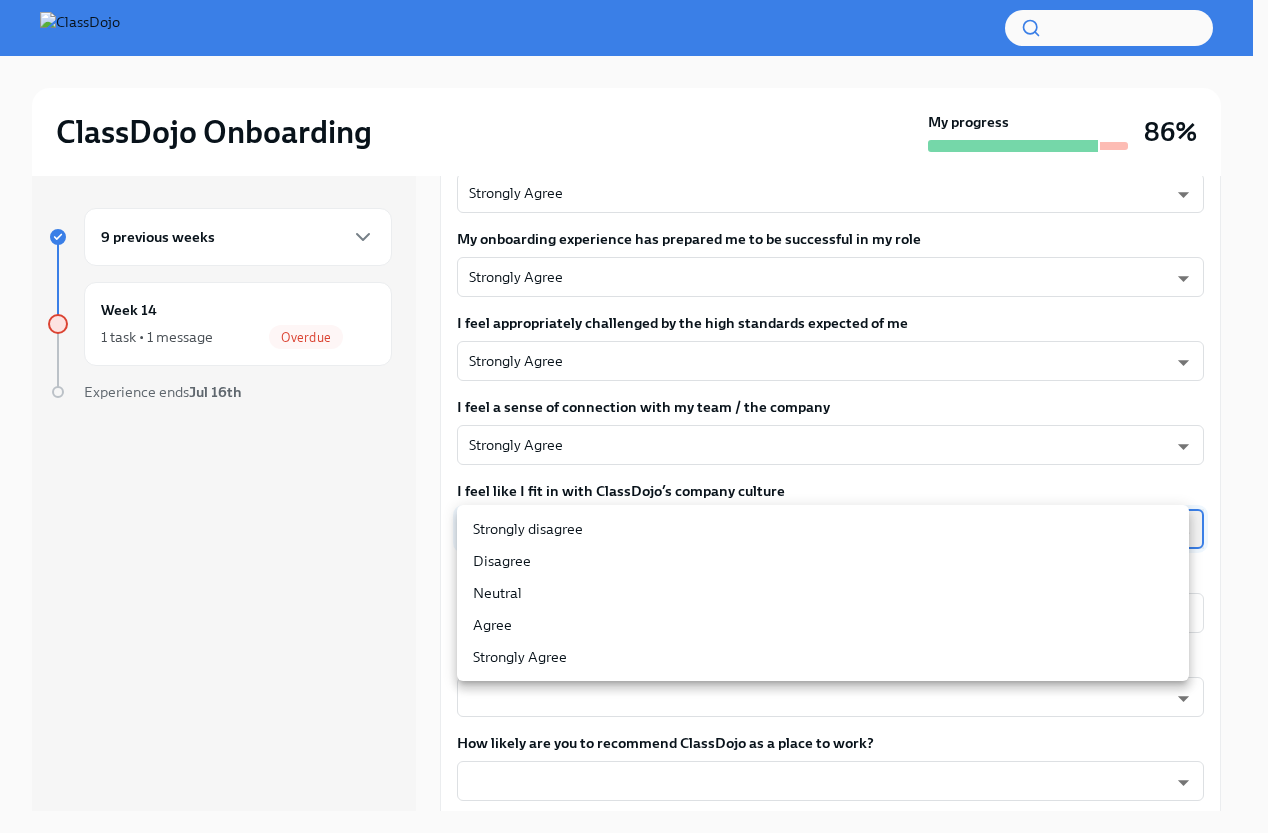 type on "eNPISeX8v" 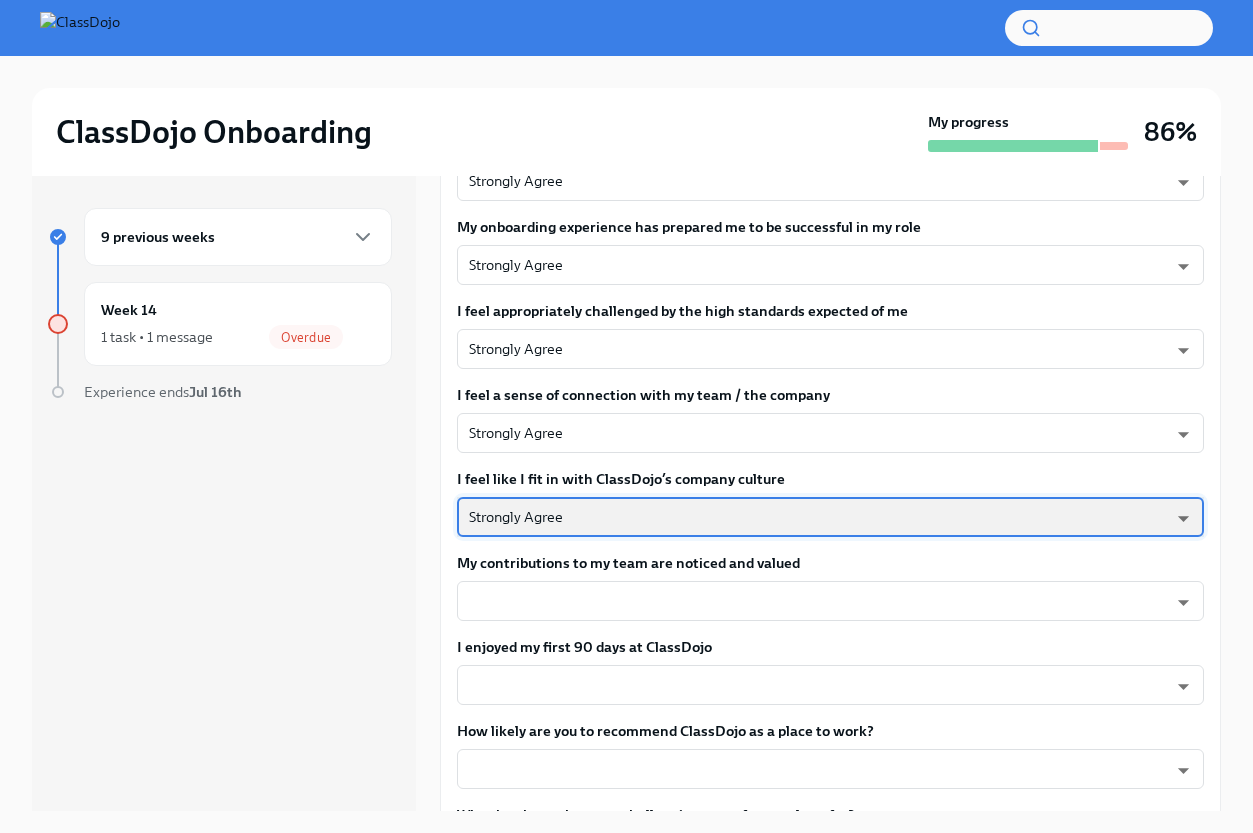 scroll, scrollTop: 345, scrollLeft: 0, axis: vertical 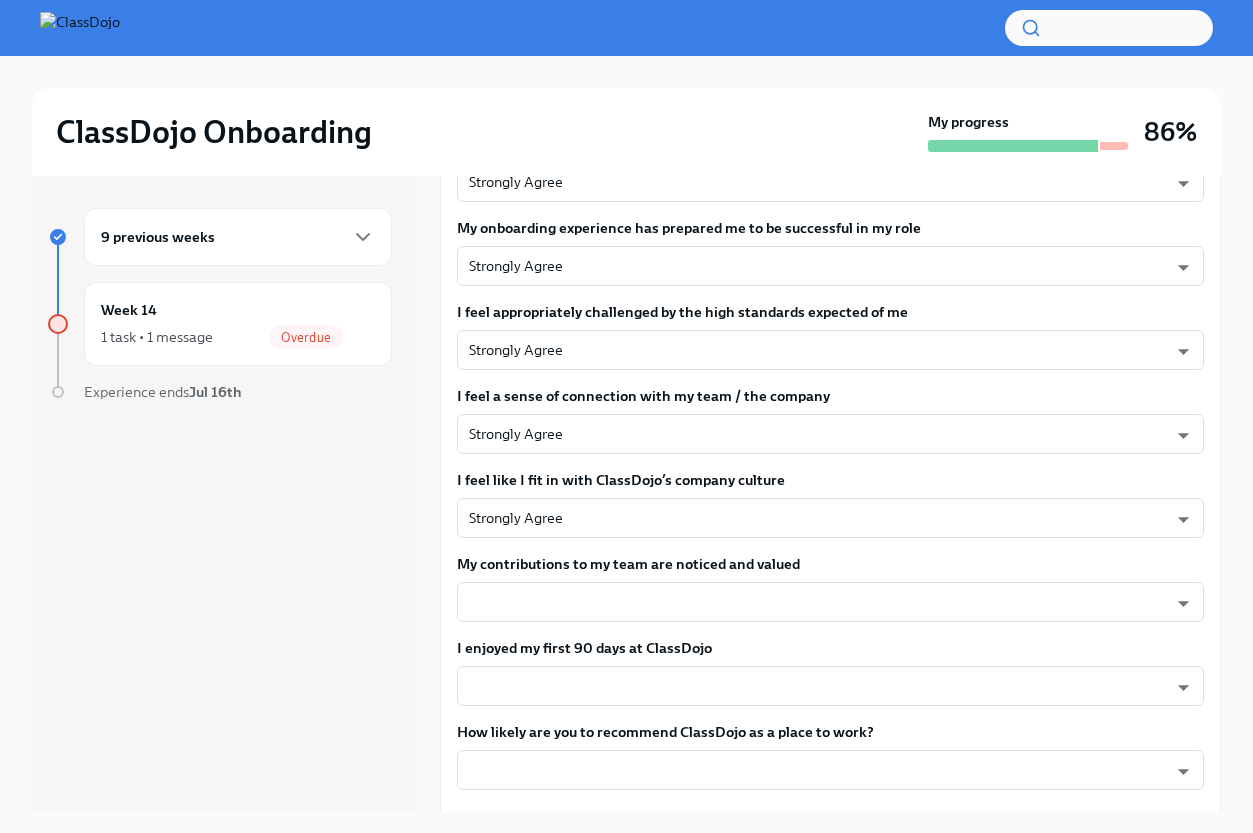 click on "My contributions to my team are noticed and valued ​ ​" at bounding box center [830, 588] 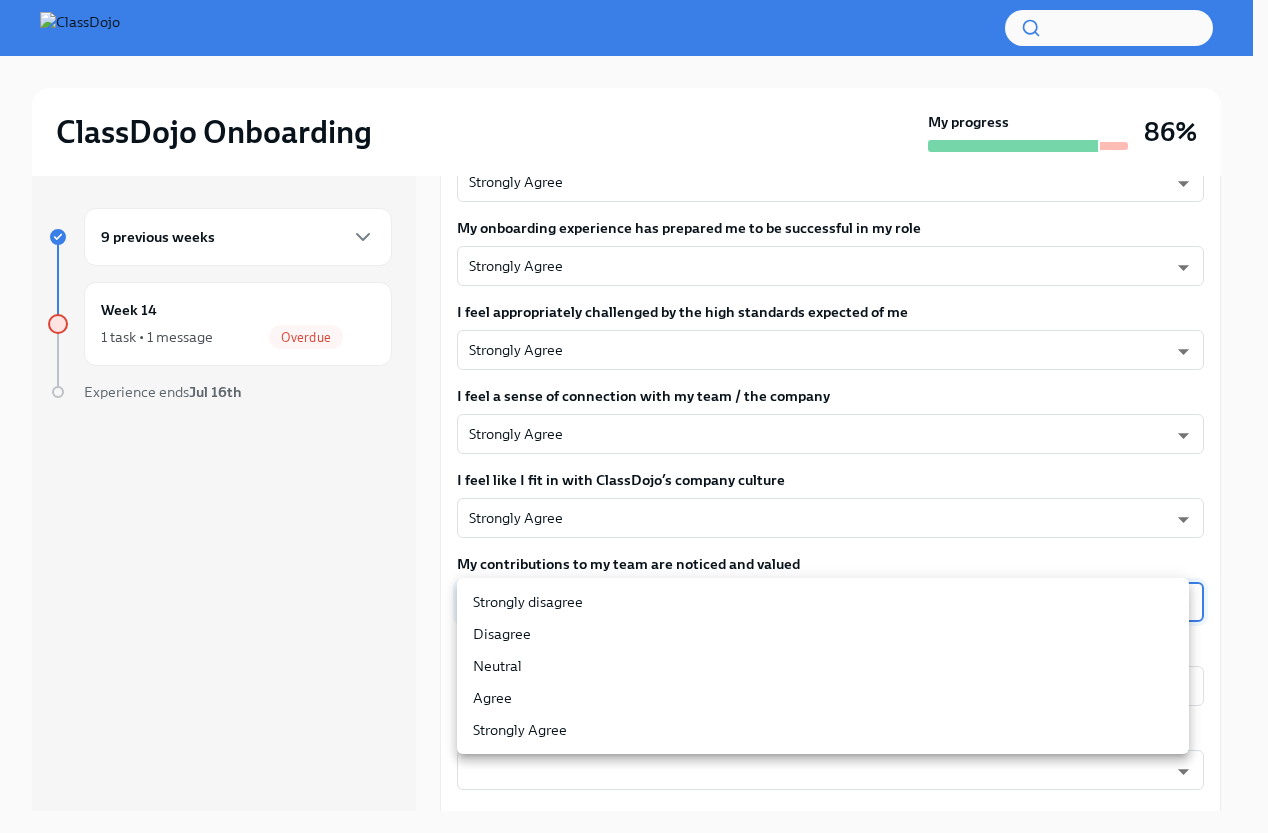 click on "ClassDojo Onboarding My progress 86% 9 previous weeks Week 14 1 task • 1 message Overdue Experience ends  Jul 16th Complete the 90-day Feedback Survey Overdue Due  Jul 2nd My 90 day goals were clear Agree [ID] ​ My progress towards these goals is clear to me Agree [ID] ​ I feel supported by my onboarding manager [NAME] Strongly Agree [ID] ​ My onboarding experience has prepared me to be successful in my role  Strongly Agree [ID] ​ I feel appropriately challenged by the high standards expected of me Strongly Agree [ID] ​ I feel a sense of connection with my team / the company Strongly Agree [ID] ​ I feel like I fit in with ClassDojo’s company culture Strongly Agree [ID] ​ My contributions to my team are noticed and valued ​ ​ I enjoyed my first 90 days at ClassDojo ​ ​ How likely are you to recommend ClassDojo as a place to work? ​ ​ What has been the most challenging part of your role so far? x ​ x ​ x ​ Submit answers" at bounding box center [634, 433] 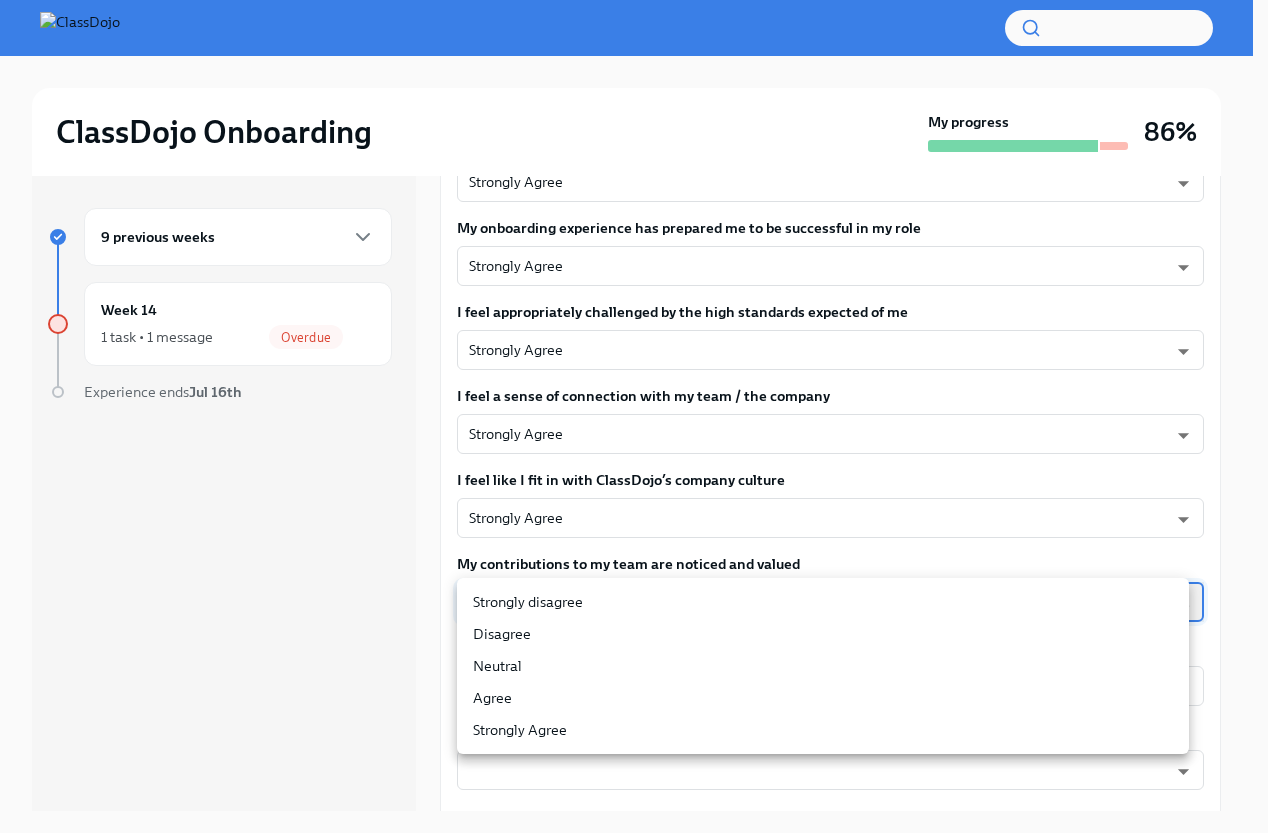type on "eNPISeX8v" 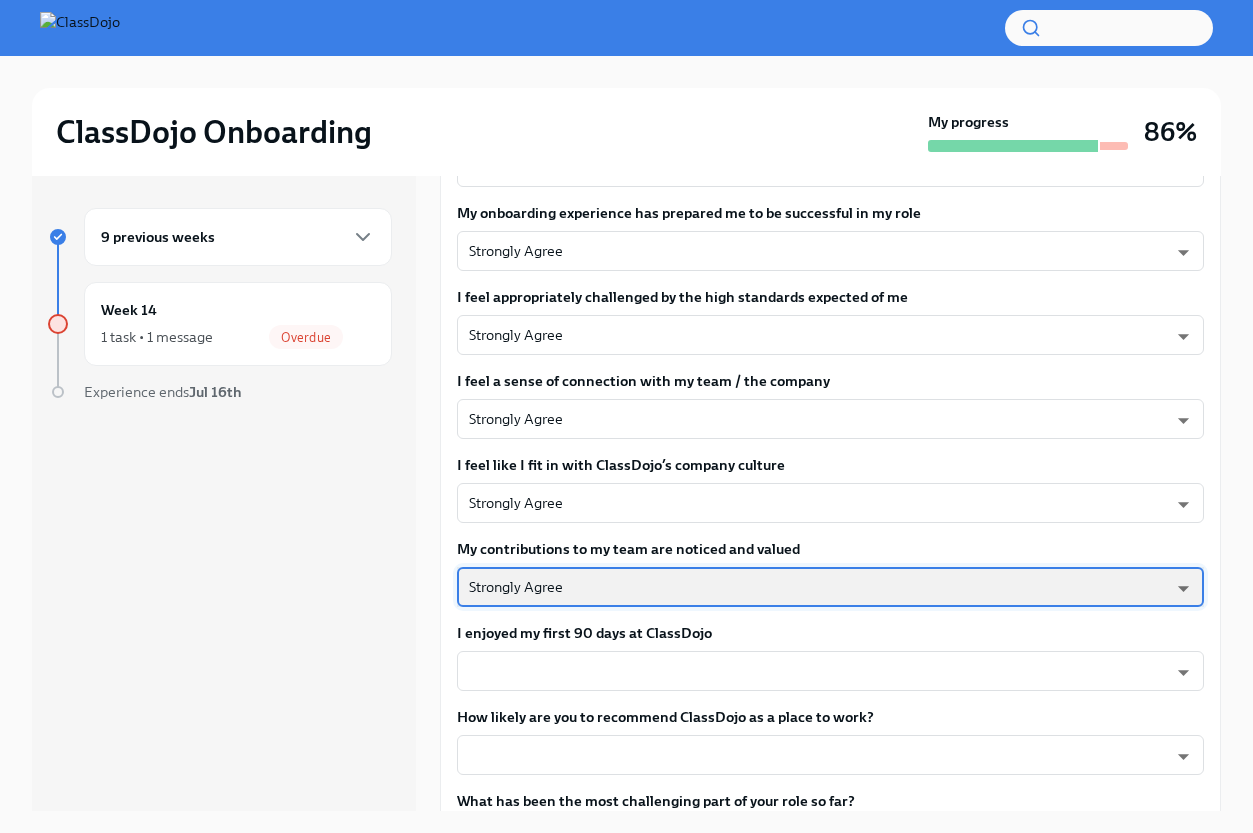 scroll, scrollTop: 371, scrollLeft: 0, axis: vertical 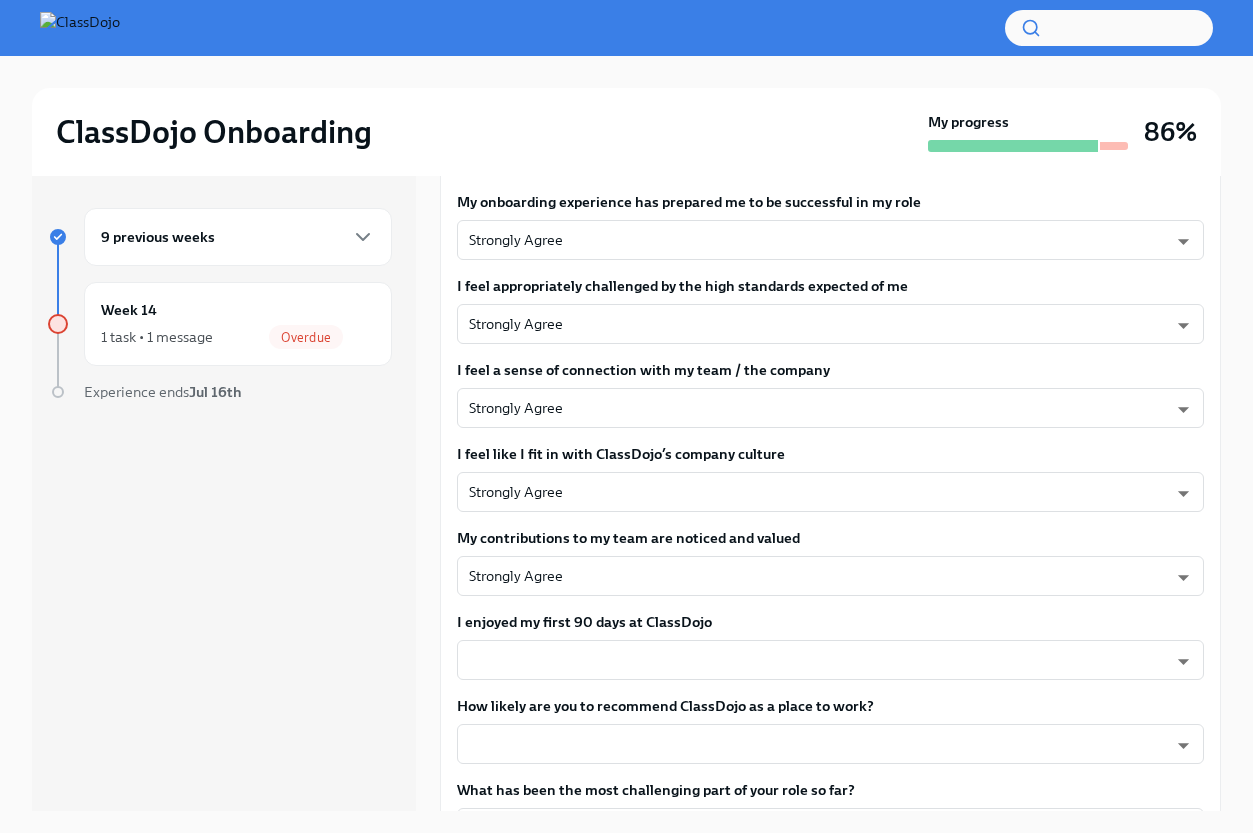 click on "I enjoyed my first 90 days at ClassDojo ​ ​" at bounding box center [830, 646] 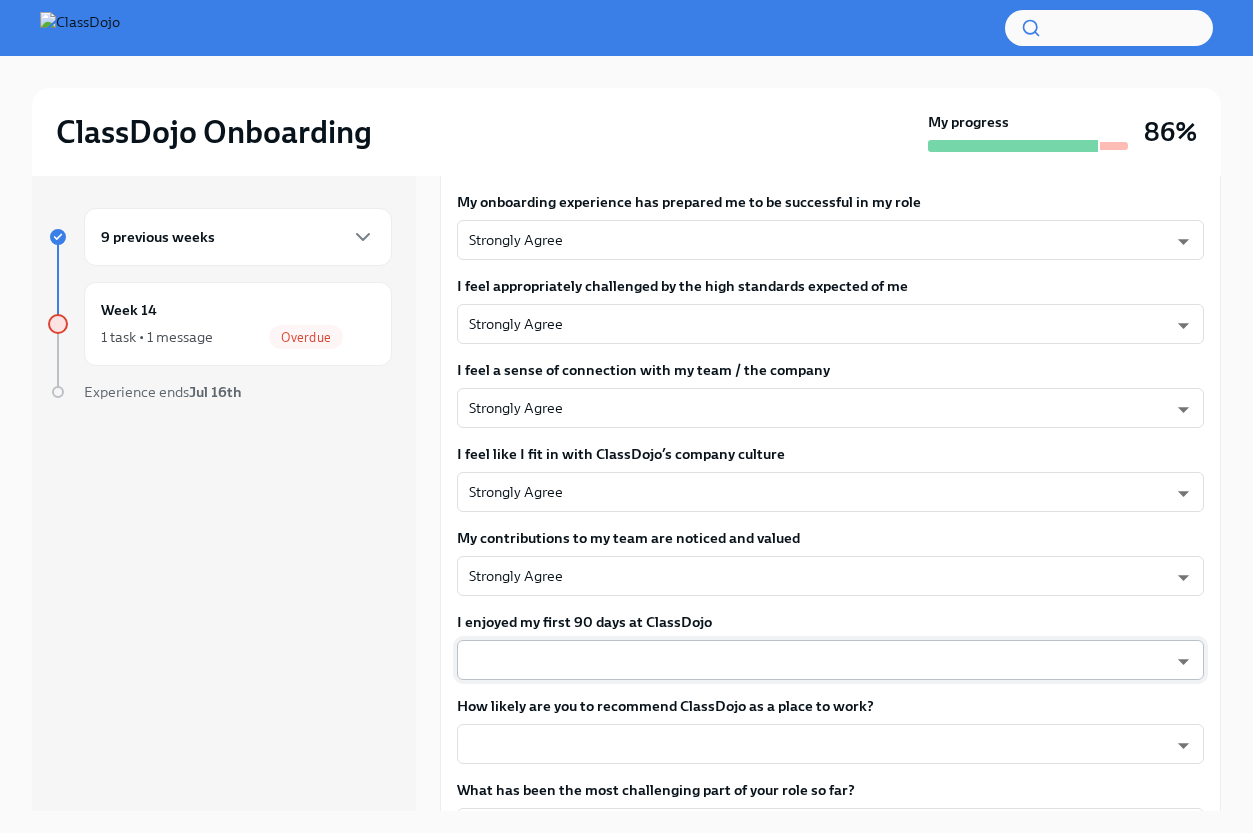 click on "ClassDojo Onboarding My progress 86% 9 previous weeks Week 14 1 task • 1 message Overdue Experience ends  Jul 16th Complete the 90-day Feedback Survey Overdue Due  Jul 2nd My 90 day goals were clear Agree [ID] ​ My progress towards these goals is clear to me Agree [ID] ​ I feel supported by my onboarding manager [NAME] Strongly Agree [ID] ​ My onboarding experience has prepared me to be successful in my role  Strongly Agree [ID] ​ I feel appropriately challenged by the high standards expected of me Strongly Agree [ID] ​ I feel a sense of connection with my team / the company Strongly Agree [ID] ​ I feel like I fit in with ClassDojo’s company culture Strongly Agree [ID] ​ My contributions to my team are noticed and valued Strongly Agree [ID] ​ I enjoyed my first 90 days at ClassDojo ​ ​ How likely are you to recommend ClassDojo as a place to work? ​ ​ What has been the most challenging part of your role so far? x ​ x ​ x ​" at bounding box center [626, 433] 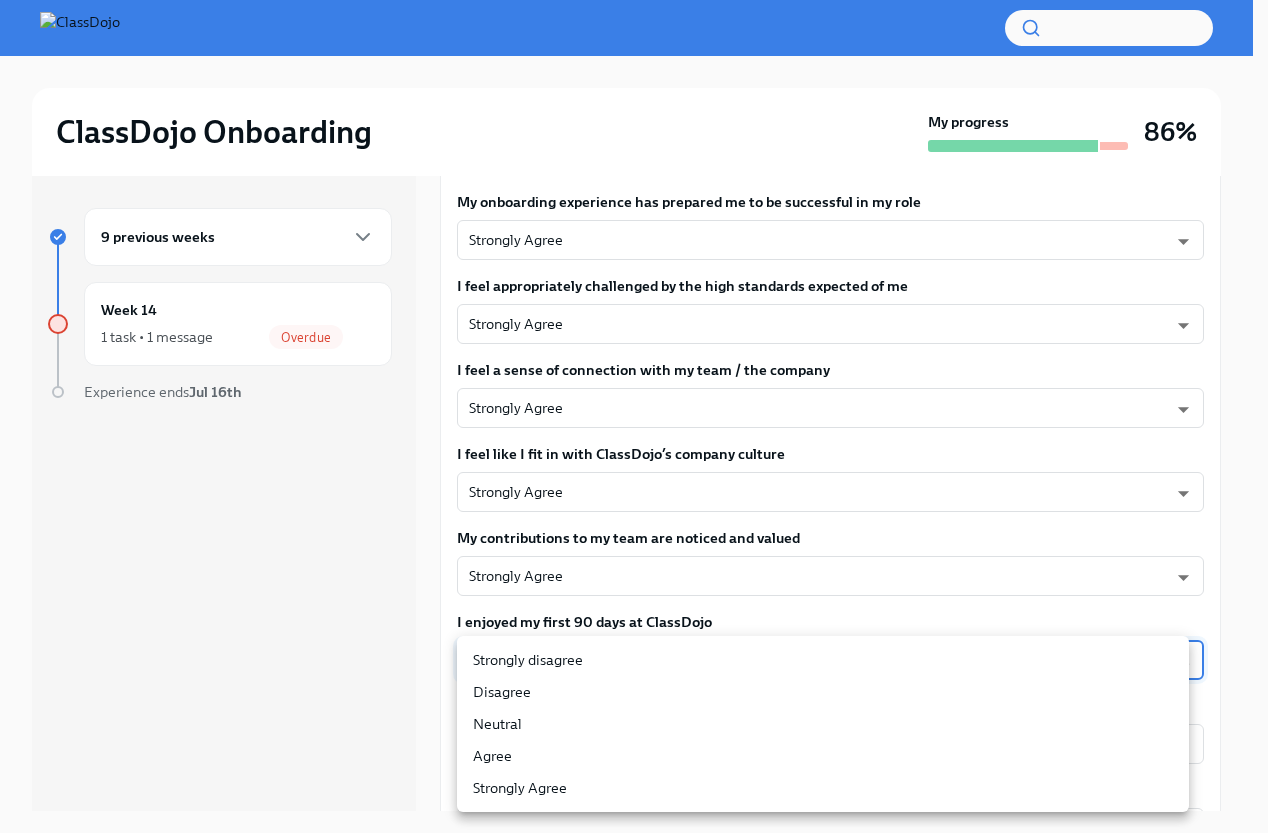 click on "Strongly Agree" at bounding box center (823, 788) 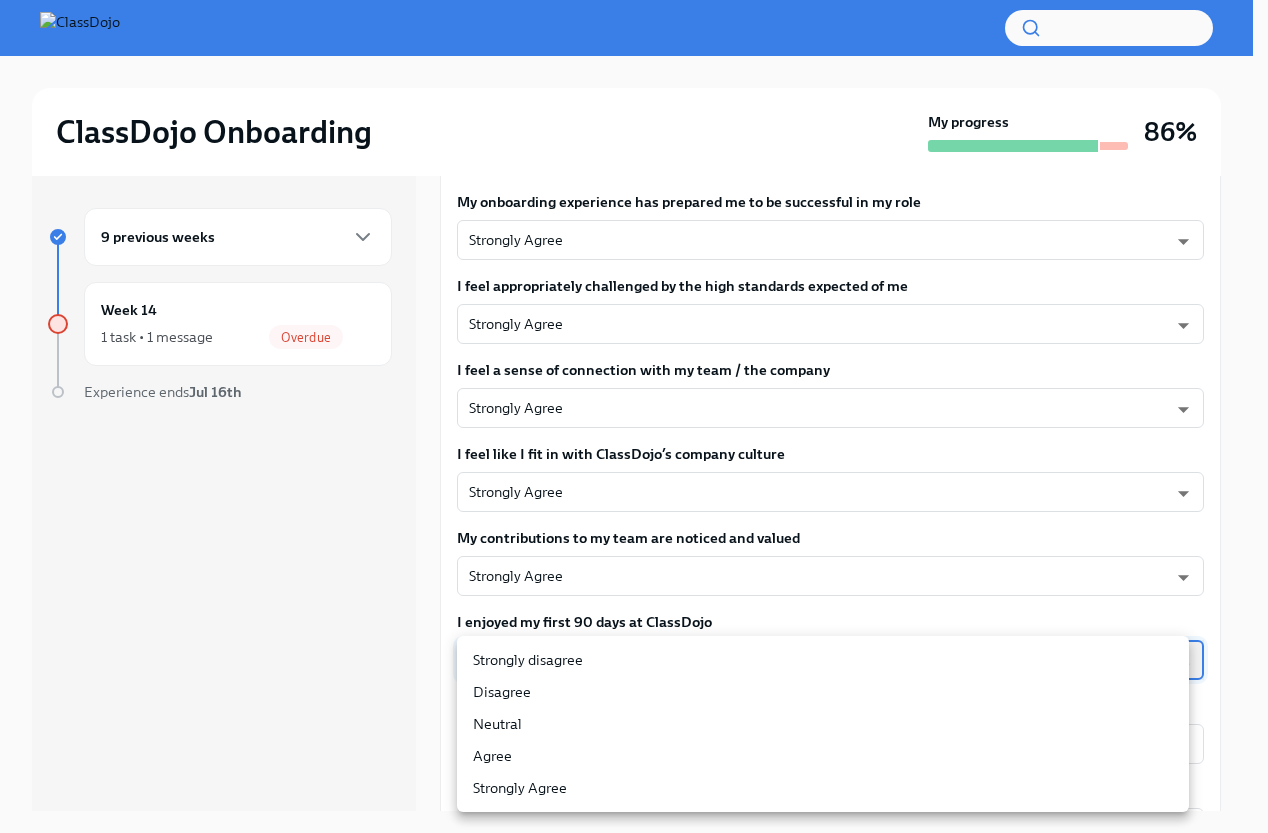 type on "eNPISeX8v" 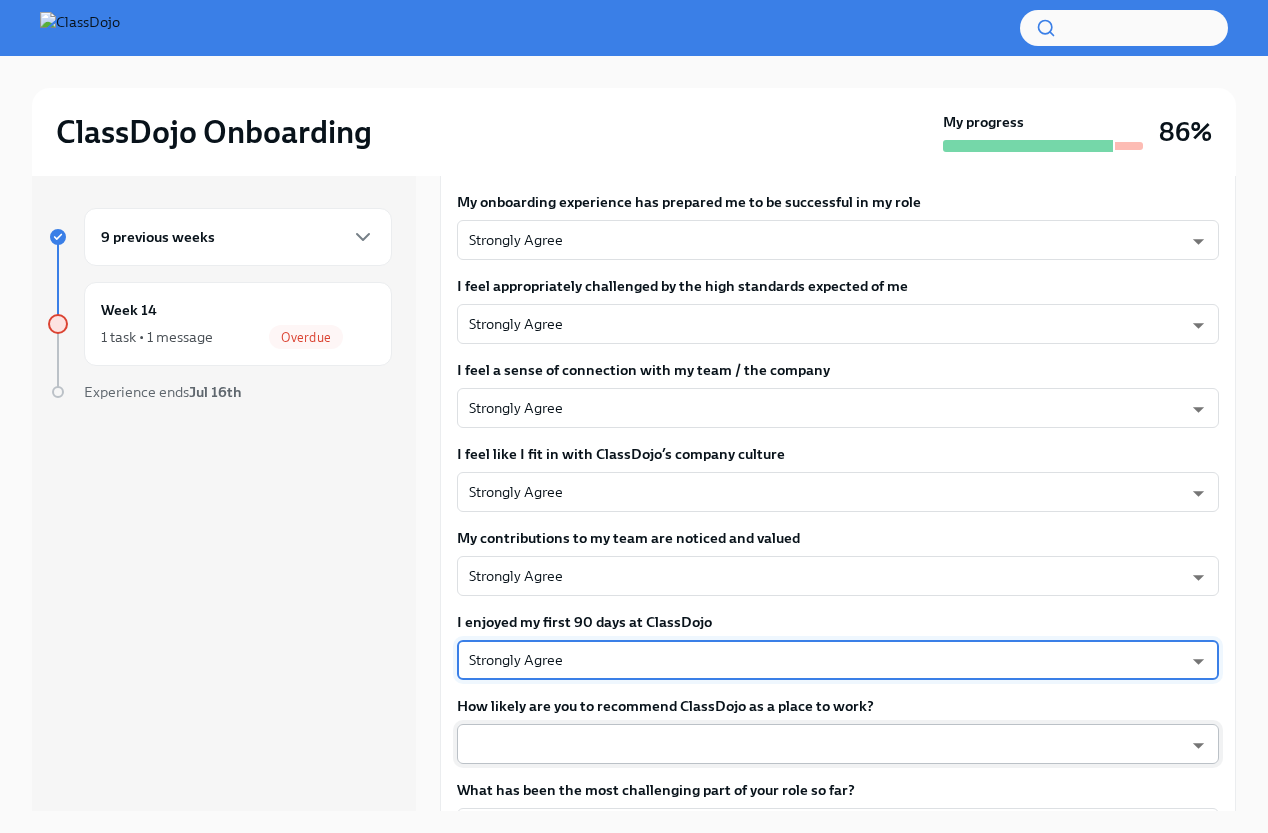 click on "ClassDojo Onboarding My progress 86% 9 previous weeks Week 14 1 task • 1 message Overdue Experience ends  [DATE] Complete the 90-day Feedback Survey Overdue Due  [DATE] My 90 day goals were clear Agree ​ My progress towards these goals is clear to me Agree ​ I feel supported by my onboarding manager [NAME] Strongly Agree ​ My onboarding experience has prepared me to be successful in my role  Strongly Agree ​ I feel appropriately challenged by the high standards expected of me Strongly Agree ​ I feel a sense of connection with my team / the company Strongly Agree ​ I feel like I fit in with ClassDojo’s company culture Strongly Agree ​ My contributions to my team are noticed and valued Strongly Agree ​ I enjoyed my first 90 days at ClassDojo Strongly Agree ​ How likely are you to recommend ClassDojo as a place to work? ​ ​ What has been the most challenging part of your role so far?" at bounding box center (634, 433) 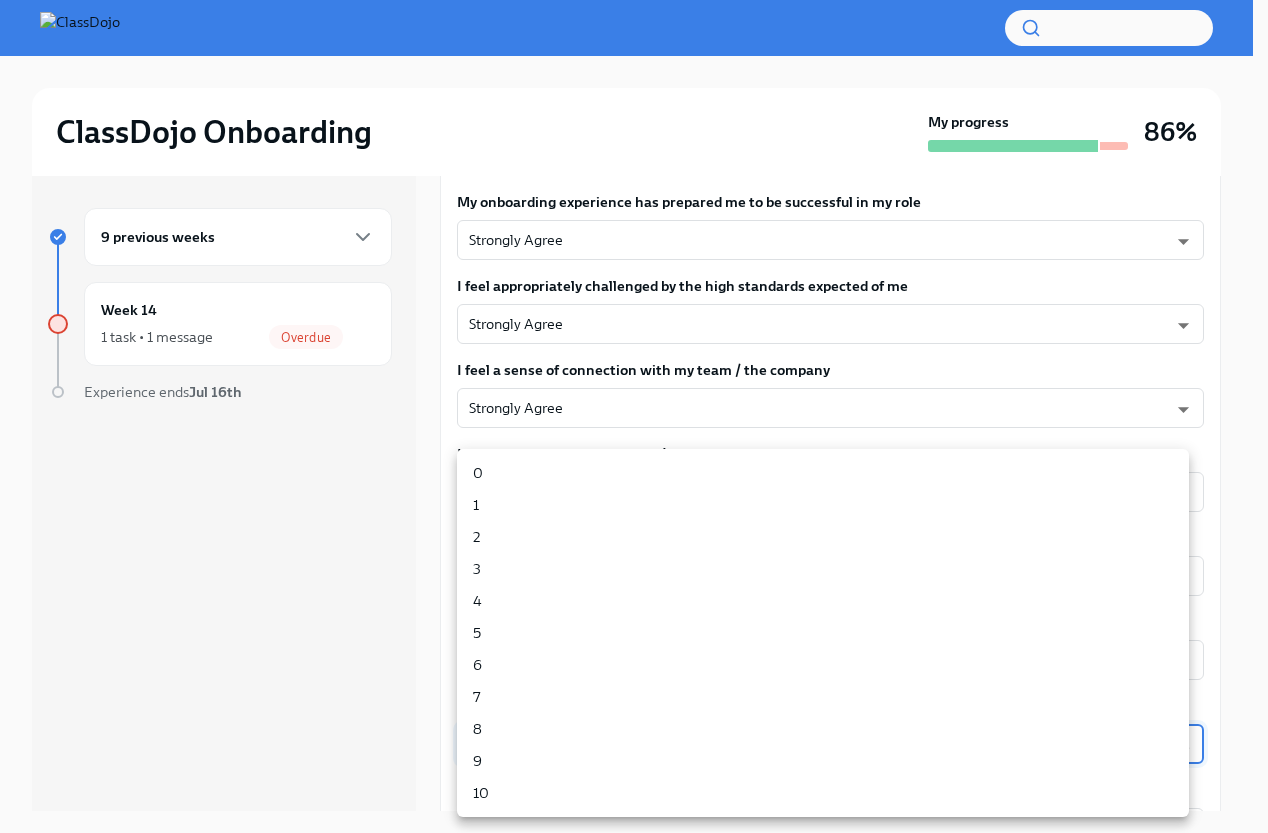 click on "10" at bounding box center [823, 793] 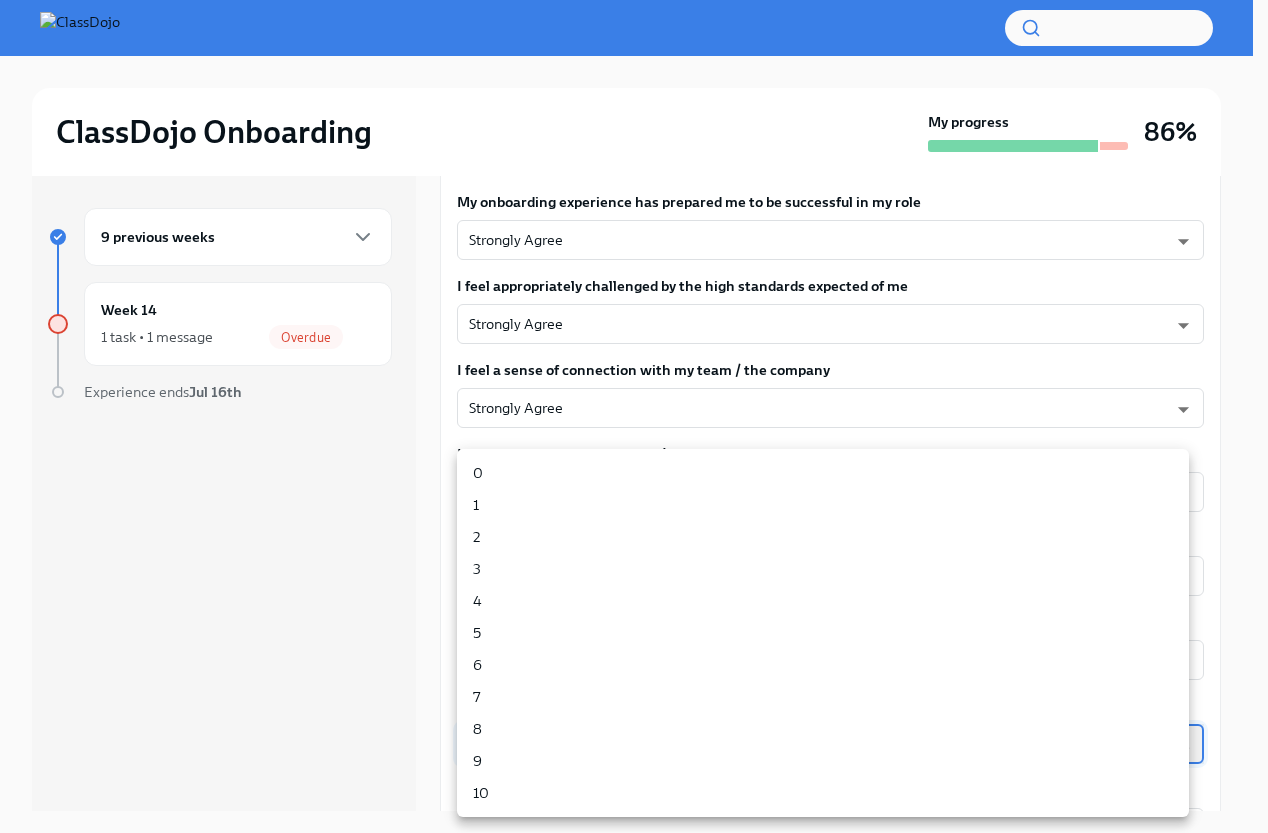 type on "au_HLrLt9" 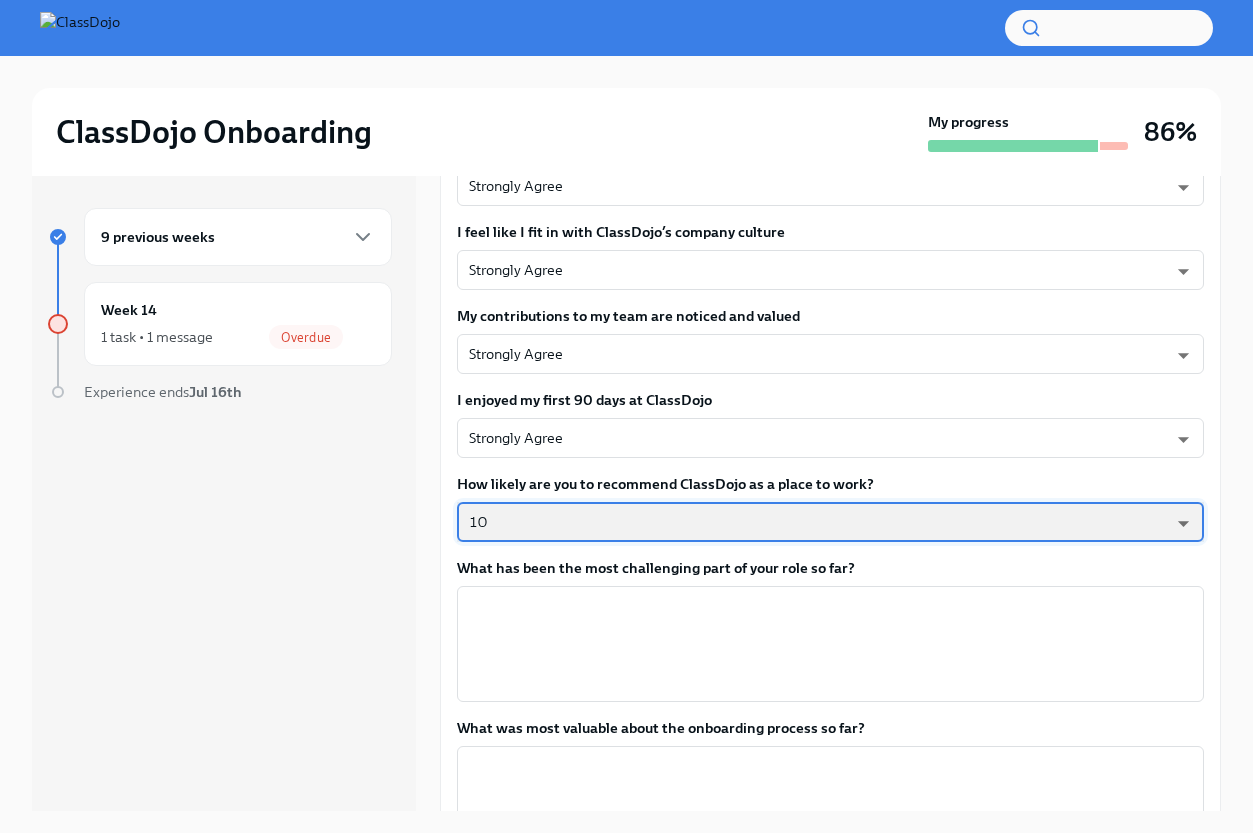 scroll, scrollTop: 660, scrollLeft: 0, axis: vertical 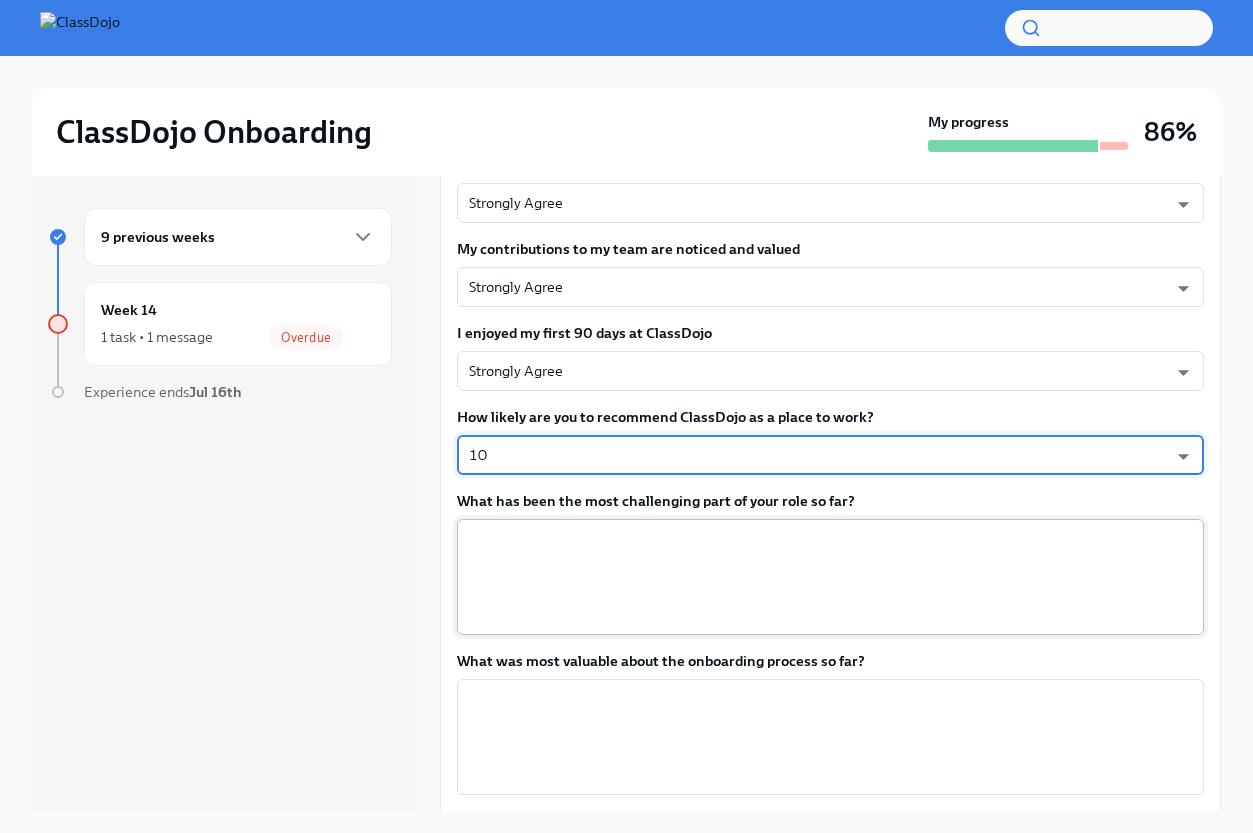 click on "What has been the most challenging part of your role so far?" at bounding box center (830, 577) 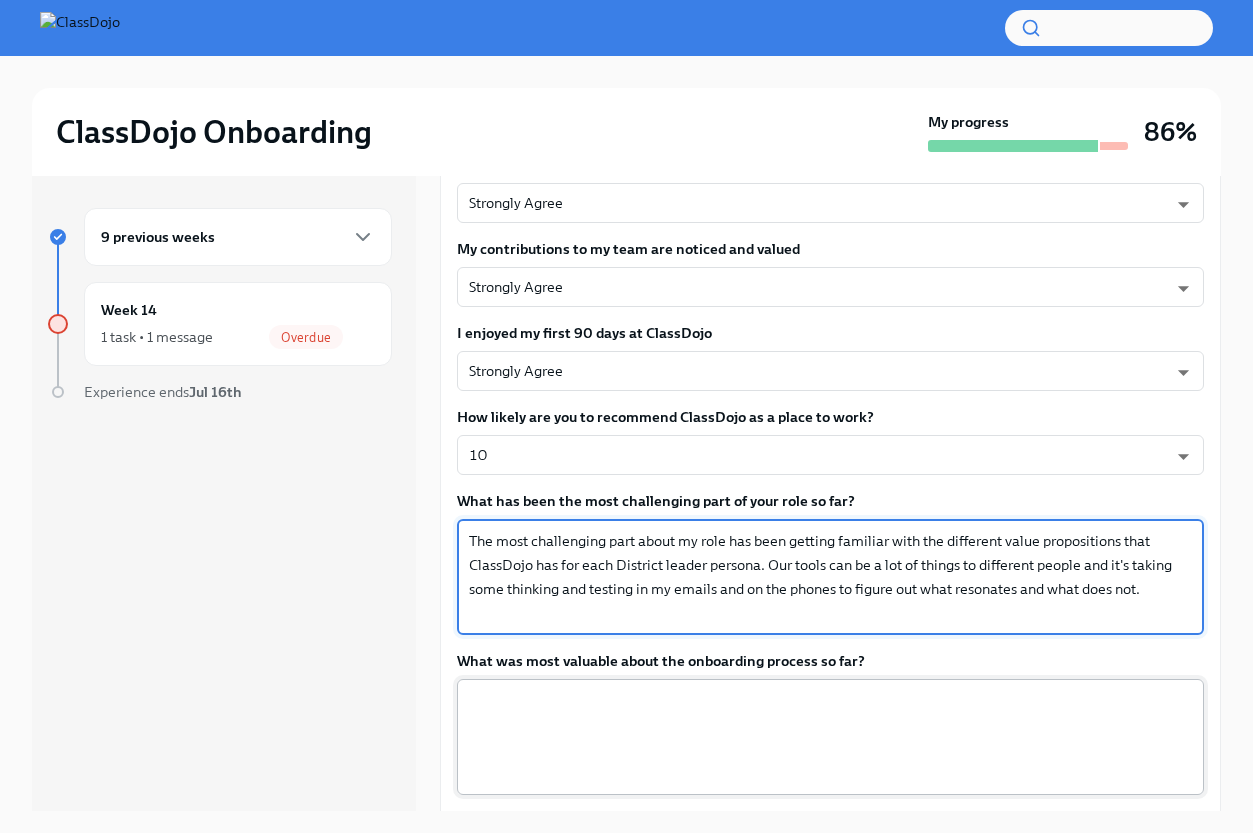 type on "The most challenging part about my role has been getting familiar with the different value propositions that ClassDojo has for each District leader persona. Our tools can be a lot of things to different people and it's taking some thinking and testing in my emails and on the phones to figure out what resonates and what does not." 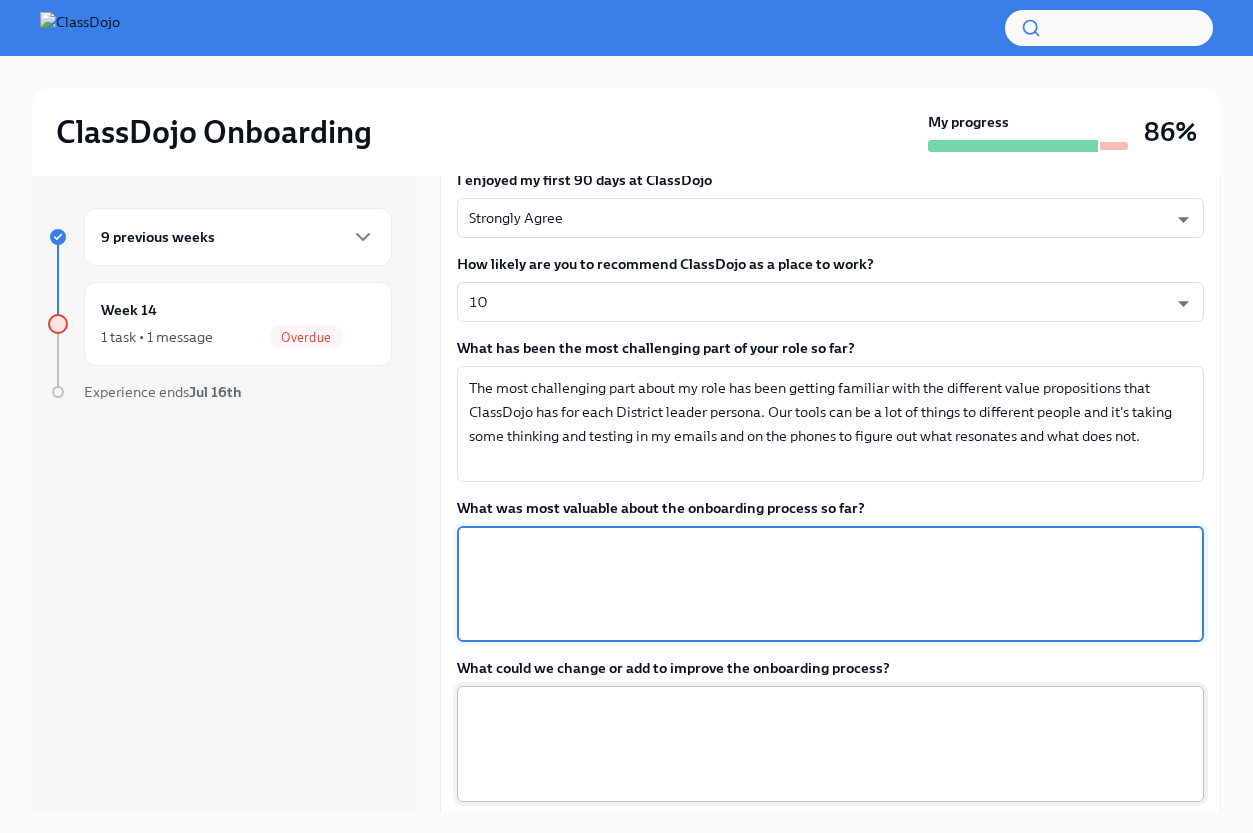 scroll, scrollTop: 877, scrollLeft: 0, axis: vertical 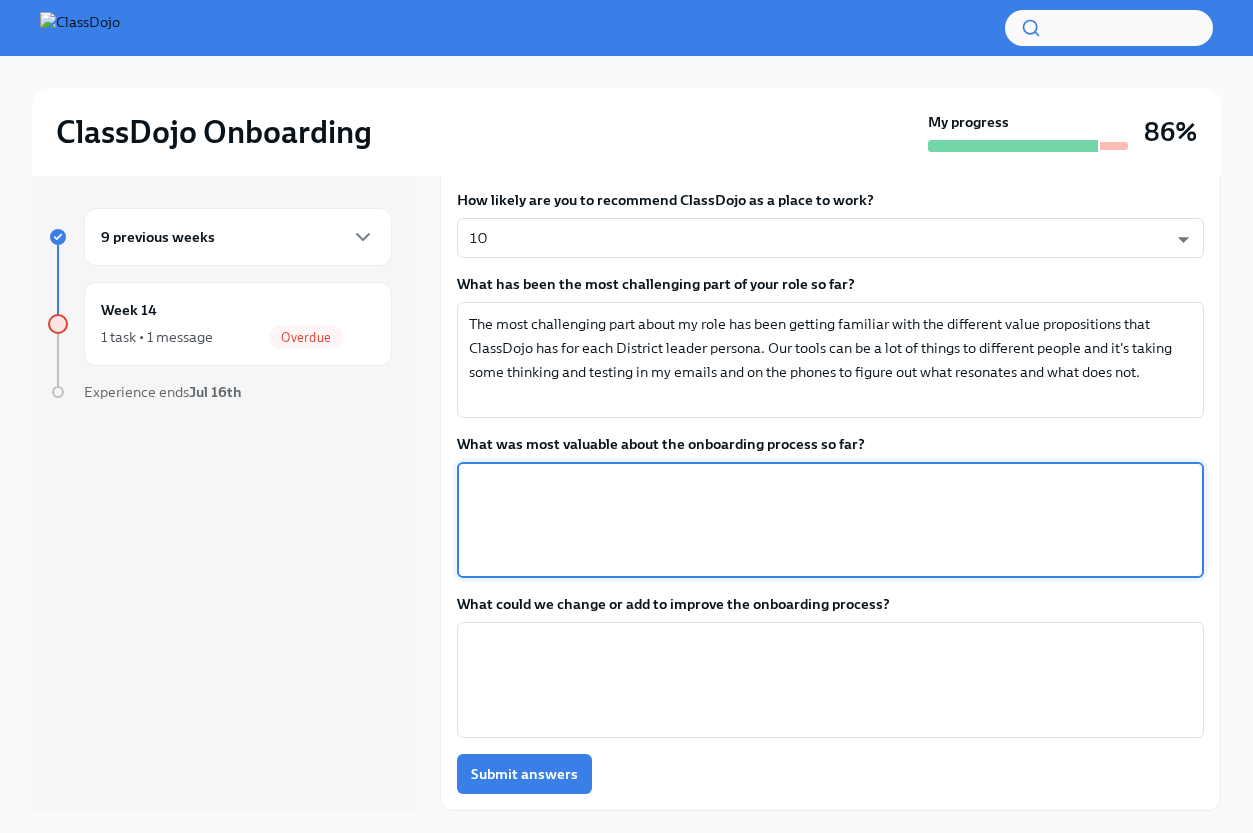 click on "What was most valuable about the onboarding process so far?" at bounding box center (830, 520) 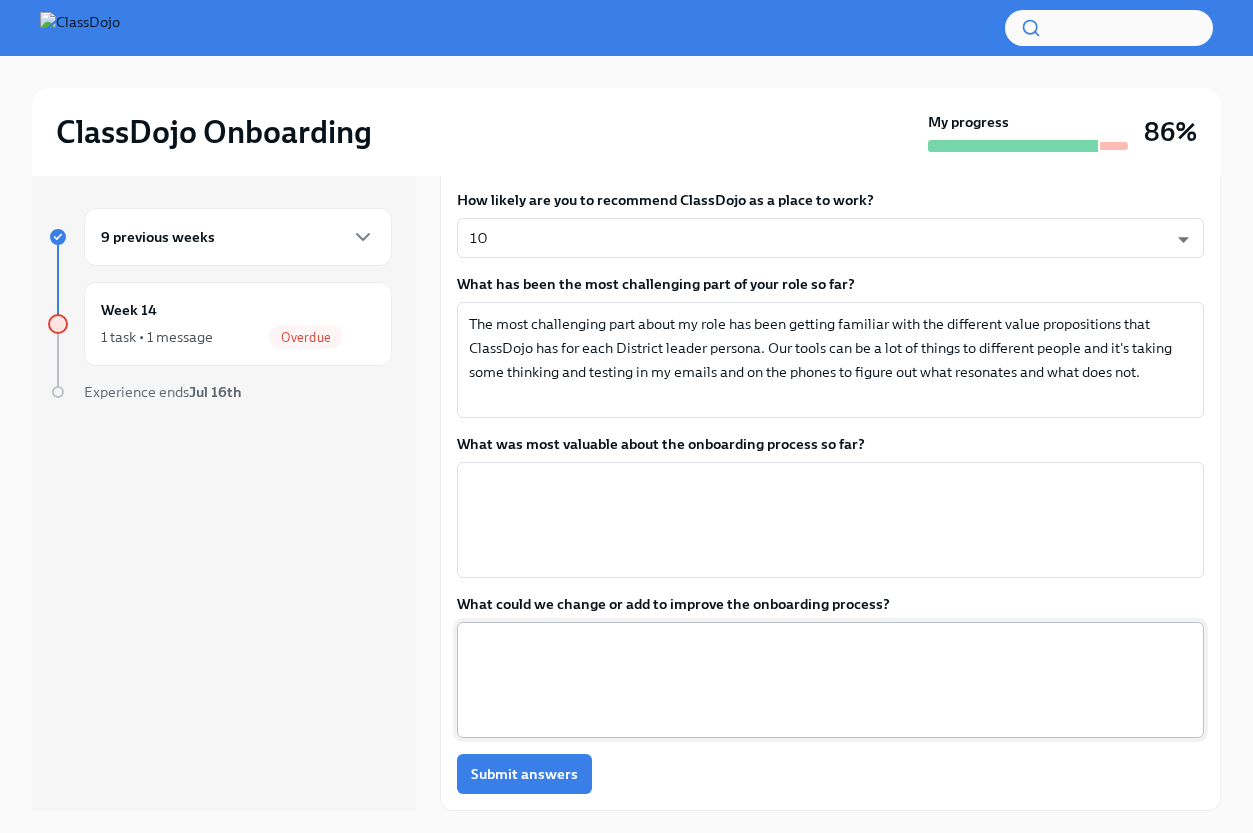 click on "What could we change or add to improve the onboarding process?" at bounding box center (830, 680) 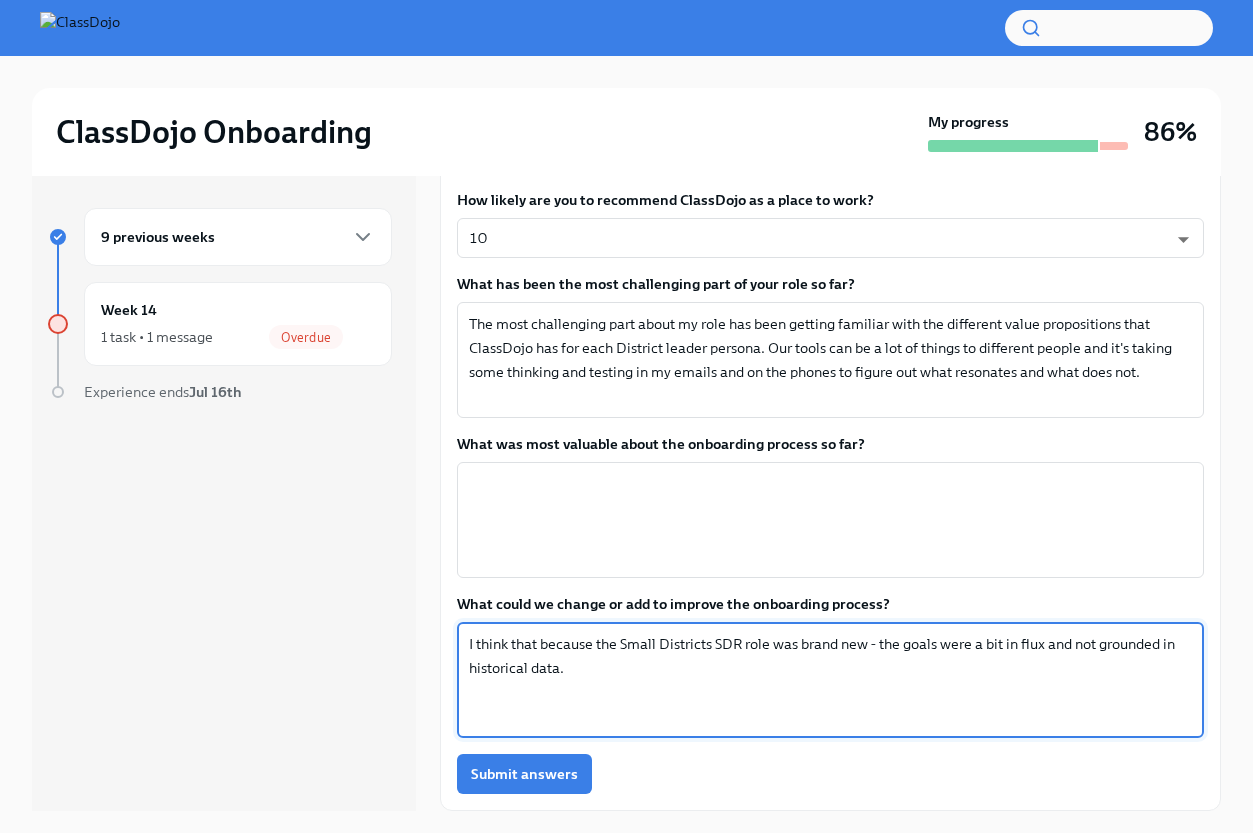 click on "I think that because the Small Districts SDR role was brand new - the goals were a bit in flux and not grounded in historical data." at bounding box center (830, 680) 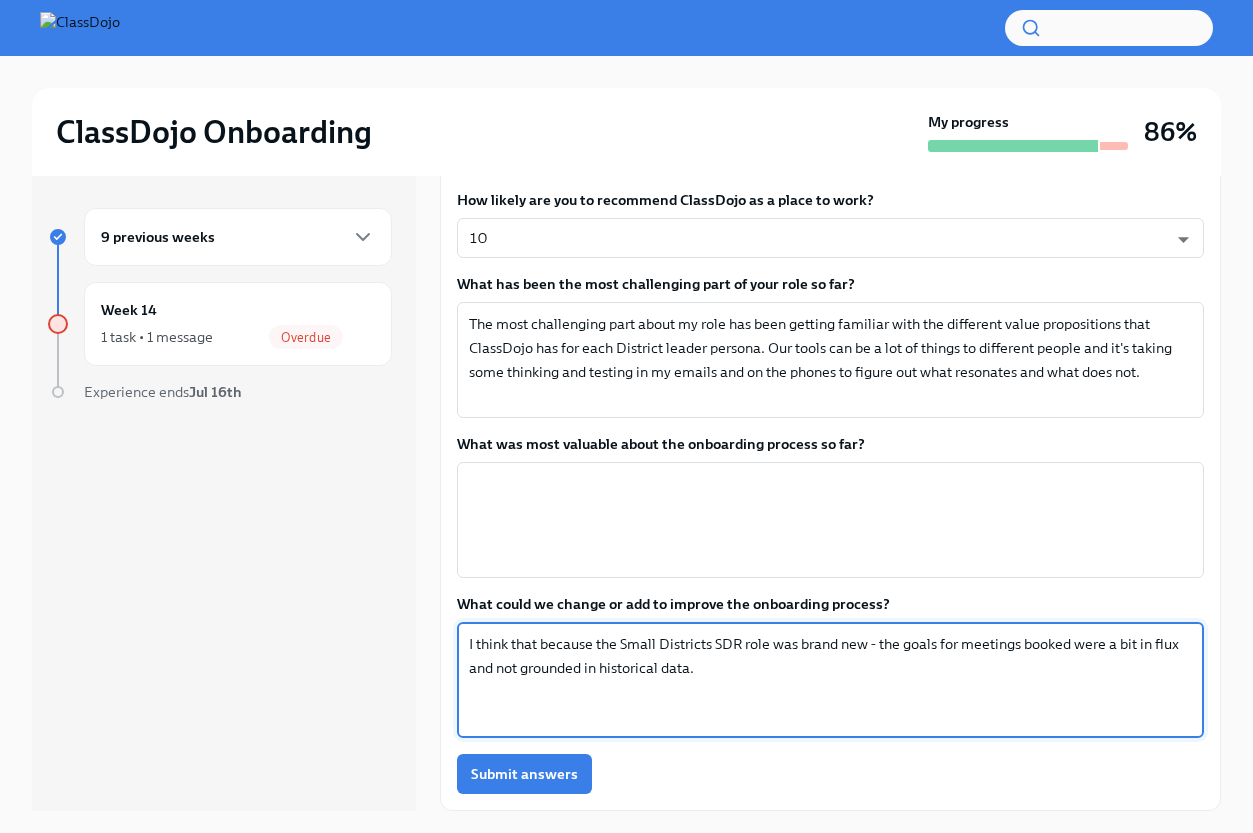 click on "I think that because the Small Districts SDR role was brand new - the goals for meetings booked were a bit in flux and not grounded in historical data." at bounding box center [830, 680] 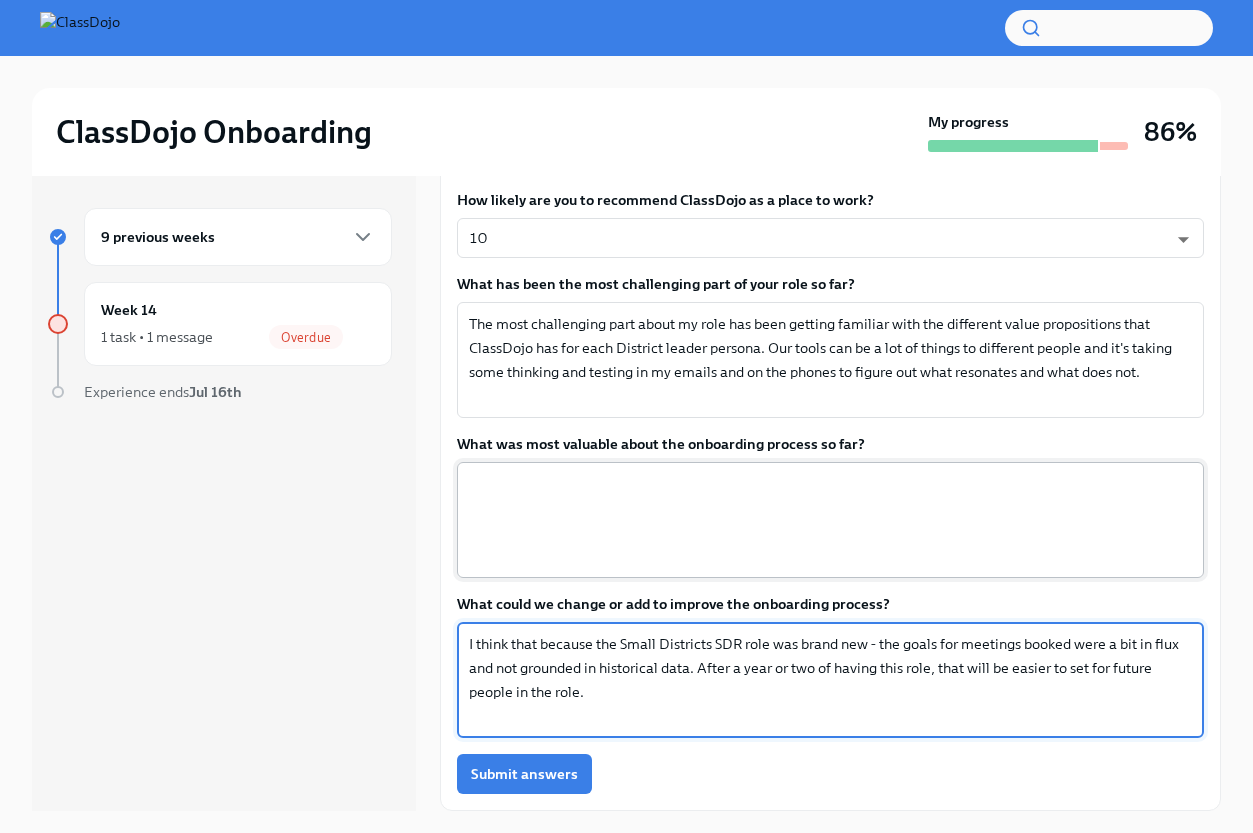 type on "I think that because the Small Districts SDR role was brand new - the goals for meetings booked were a bit in flux and not grounded in historical data. After a year or two of having this role, that will be easier to set for future people in the role." 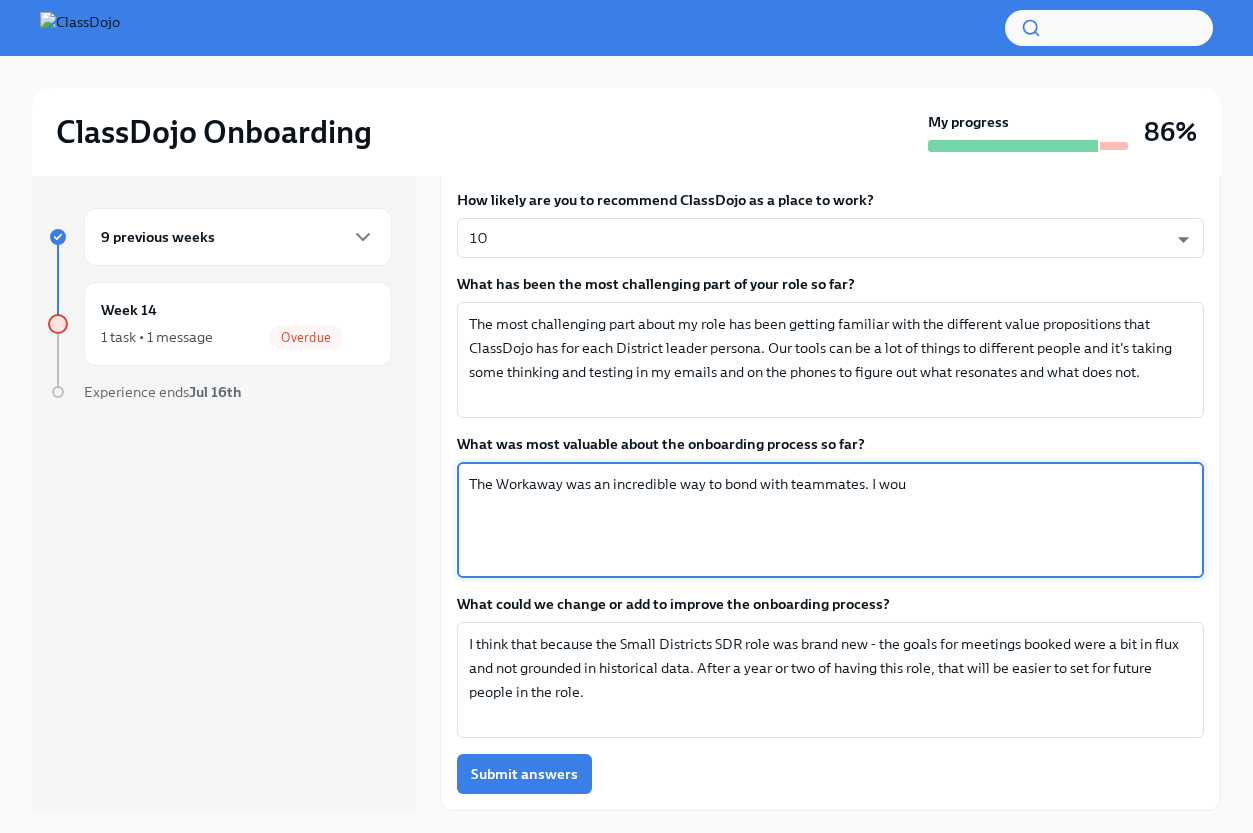 click on "The Workaway was an incredible way to bond with teammates. I wou" at bounding box center [830, 520] 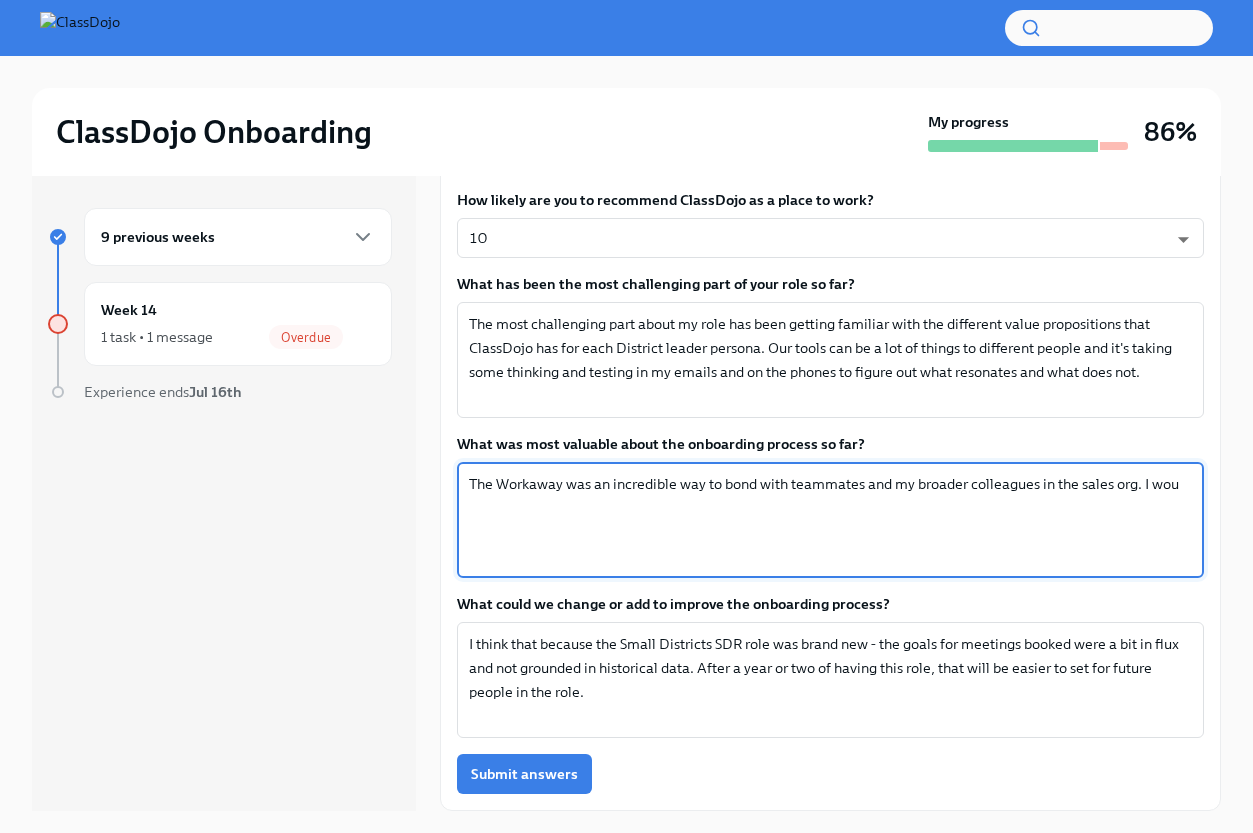 click on "The Workaway was an incredible way to bond with teammates and my broader colleagues in the sales org. I wou" at bounding box center [830, 520] 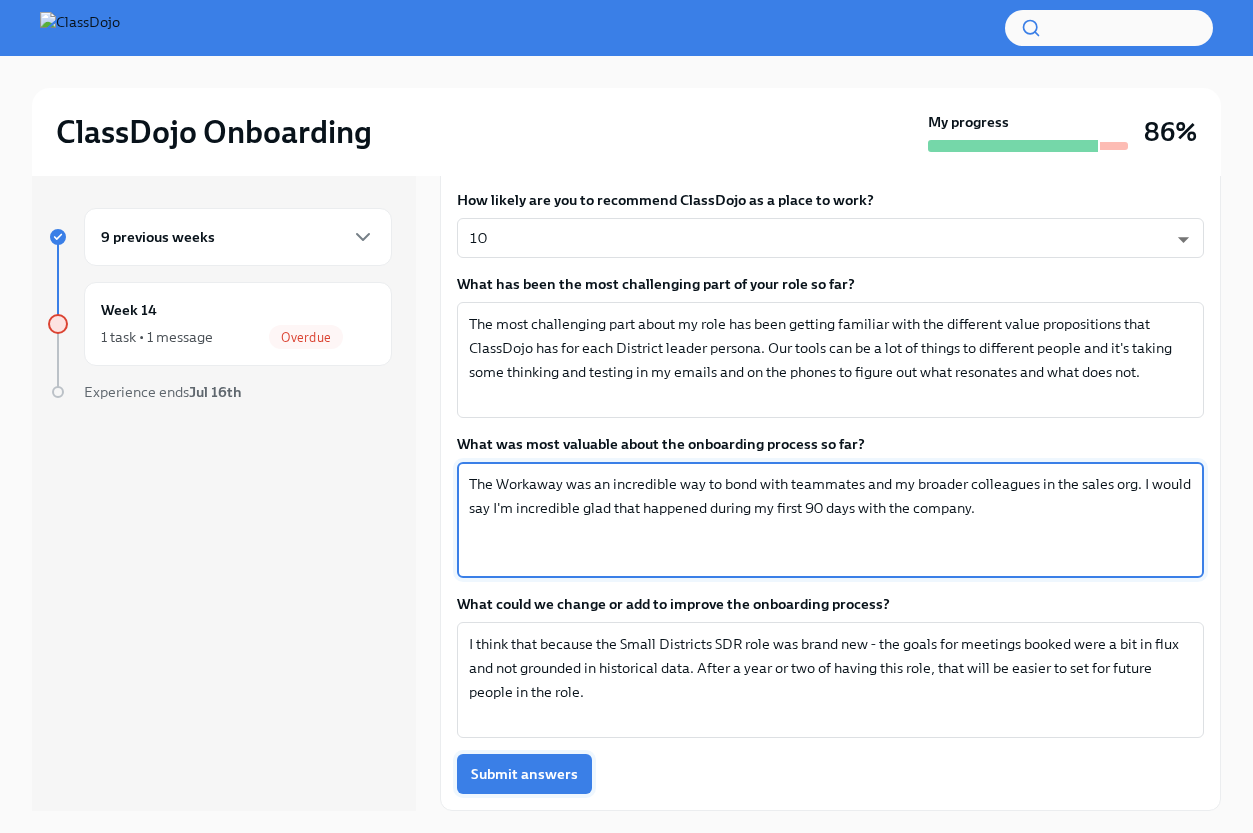 scroll, scrollTop: 34, scrollLeft: 0, axis: vertical 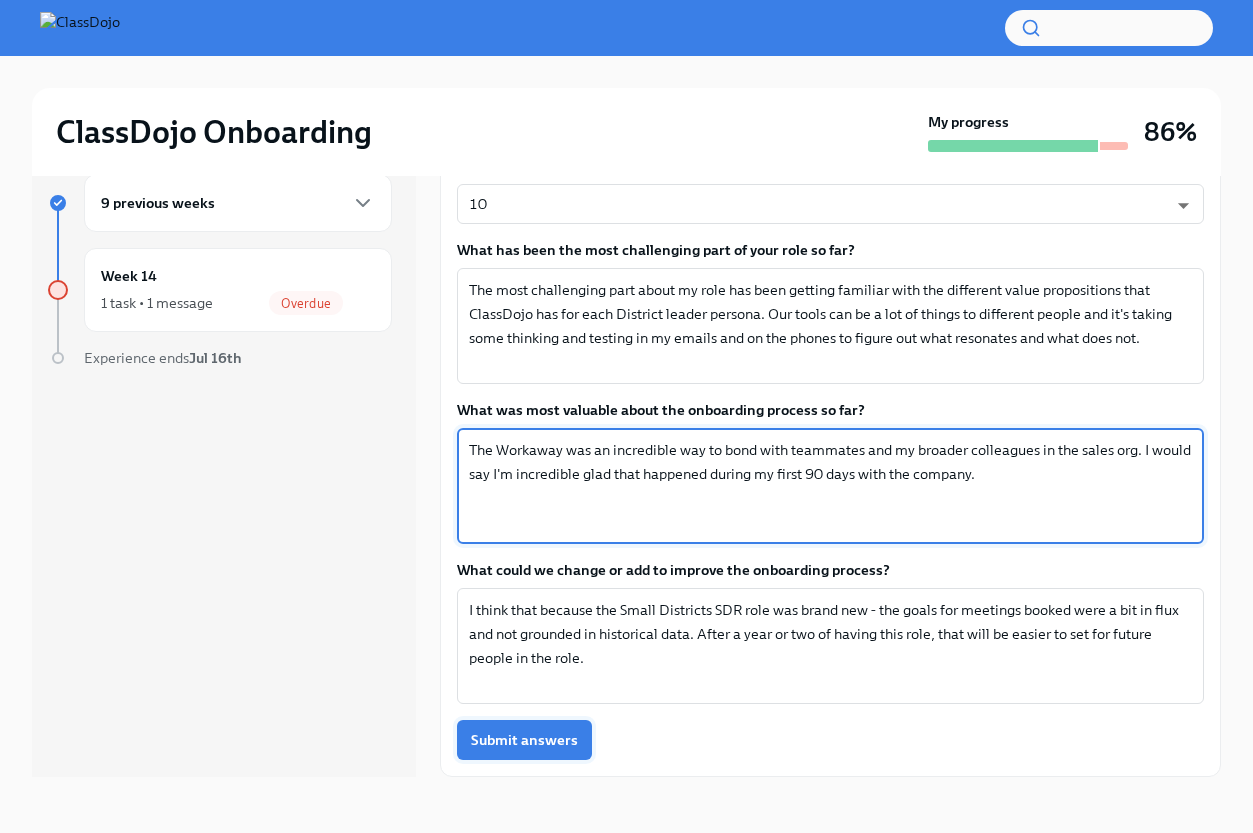 type on "The Workaway was an incredible way to bond with teammates and my broader colleagues in the sales org. I would say I'm incredible glad that happened during my first 90 days with the company." 